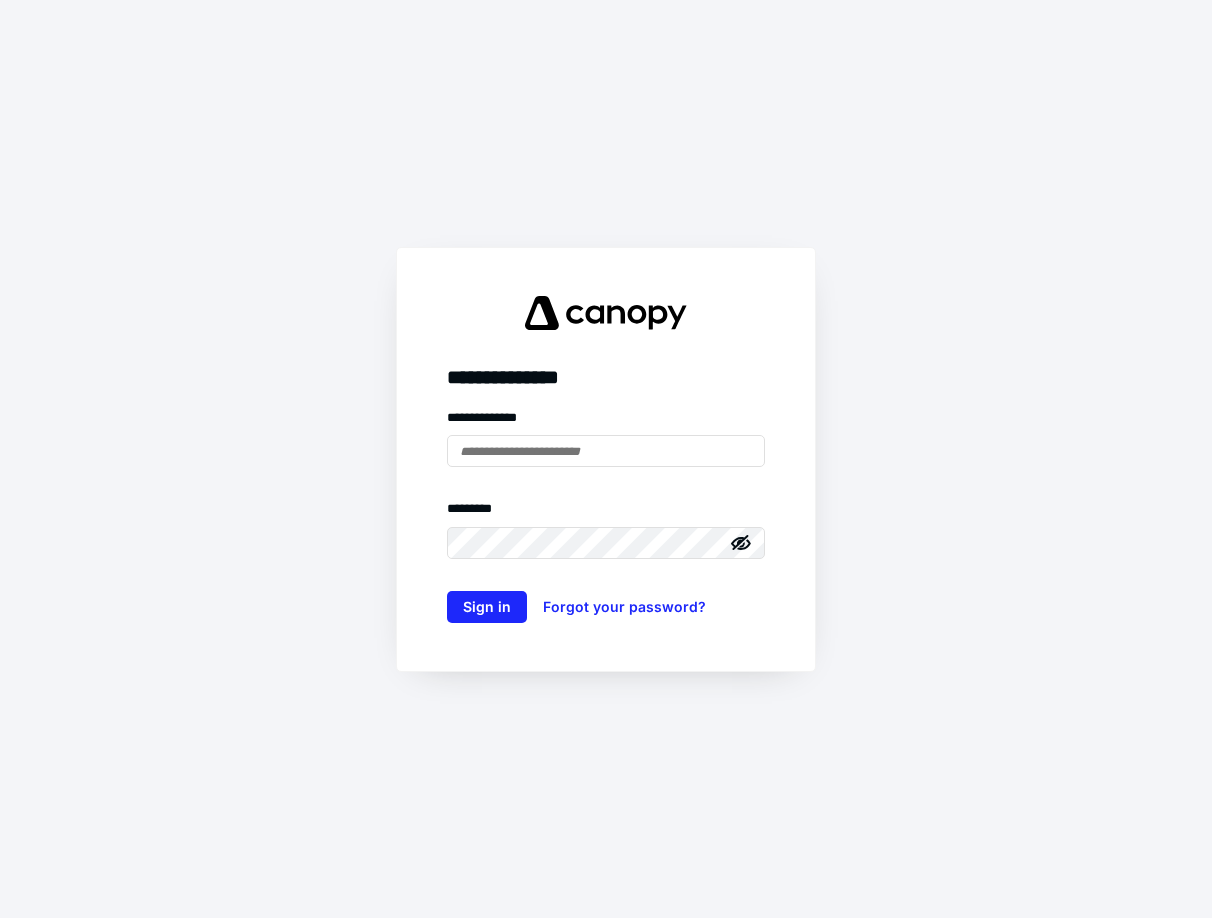 scroll, scrollTop: 0, scrollLeft: 0, axis: both 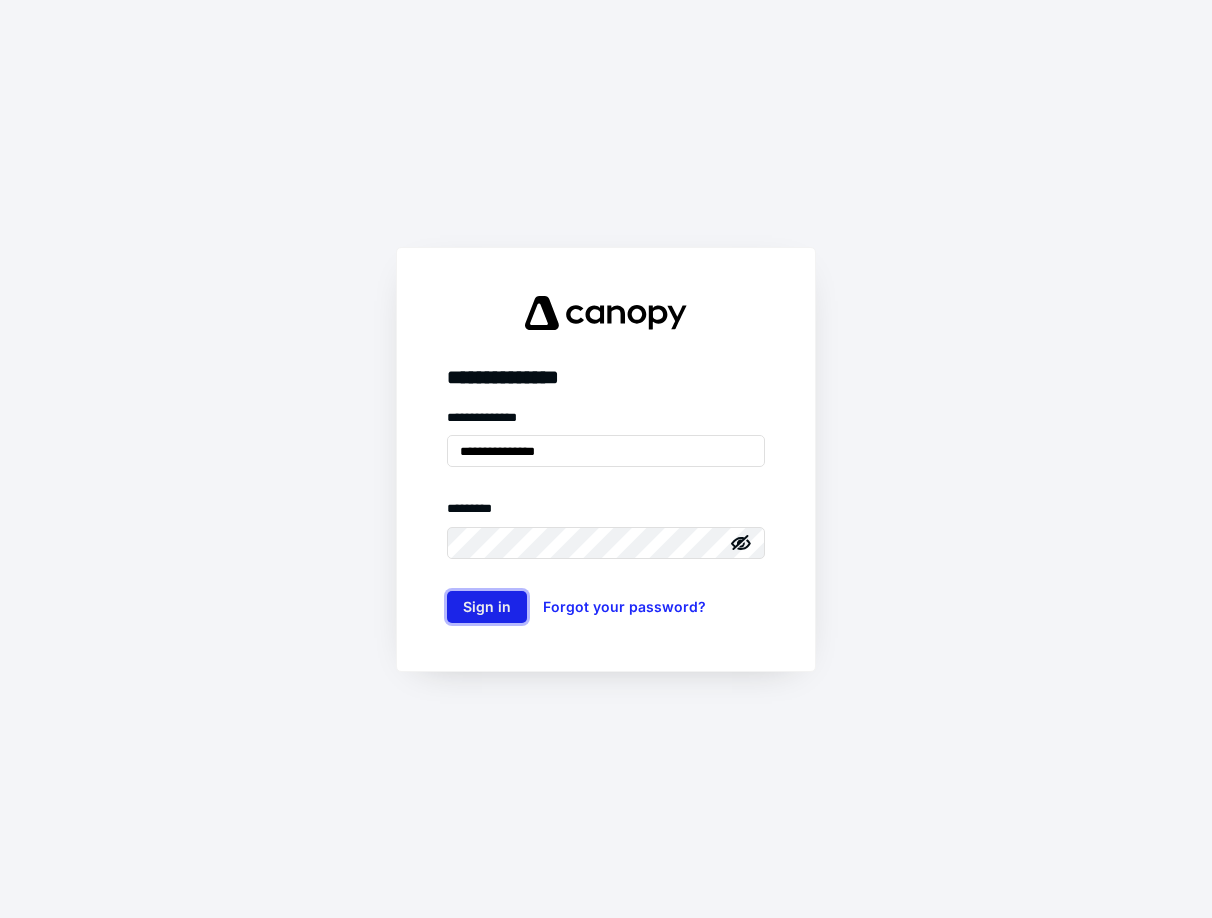 click on "Sign in" at bounding box center [487, 607] 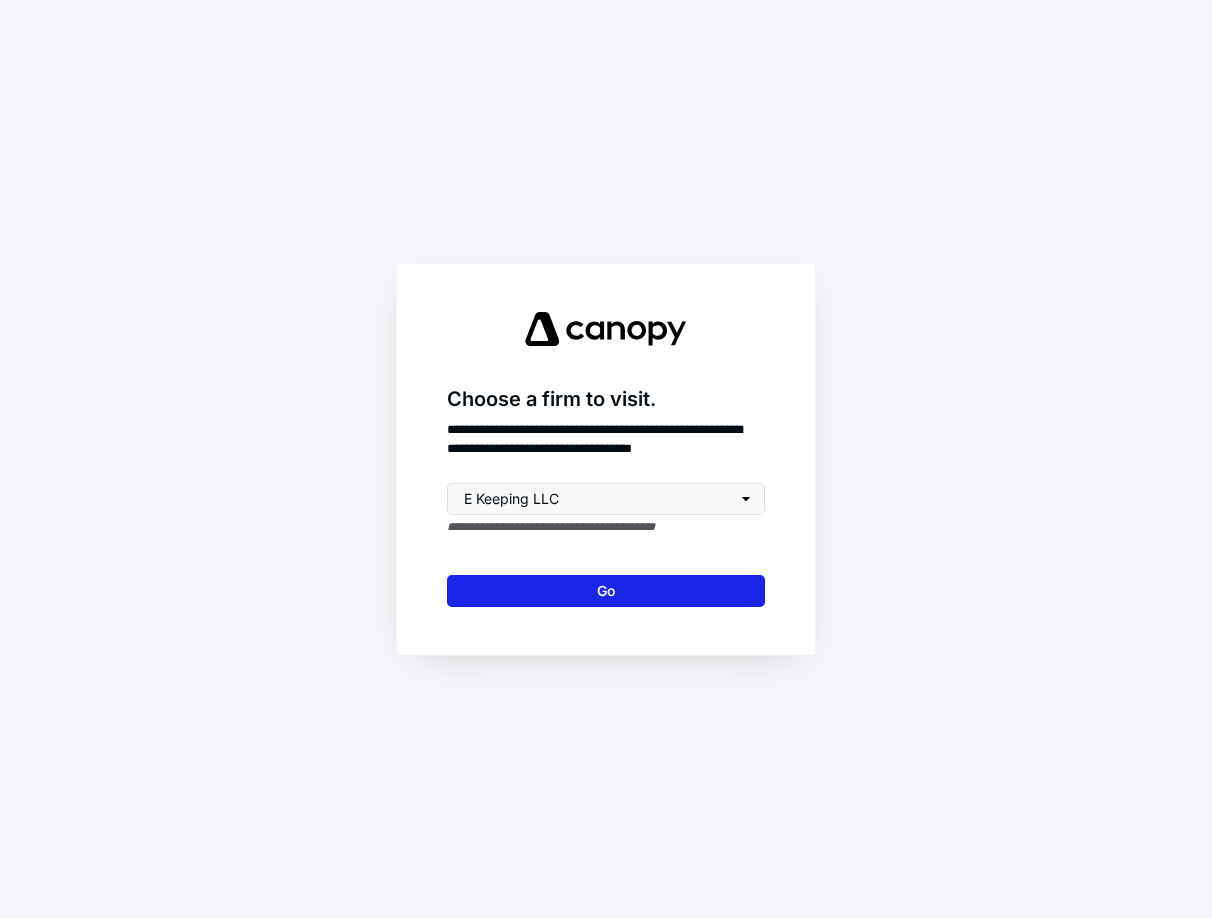 click on "Go" at bounding box center [606, 591] 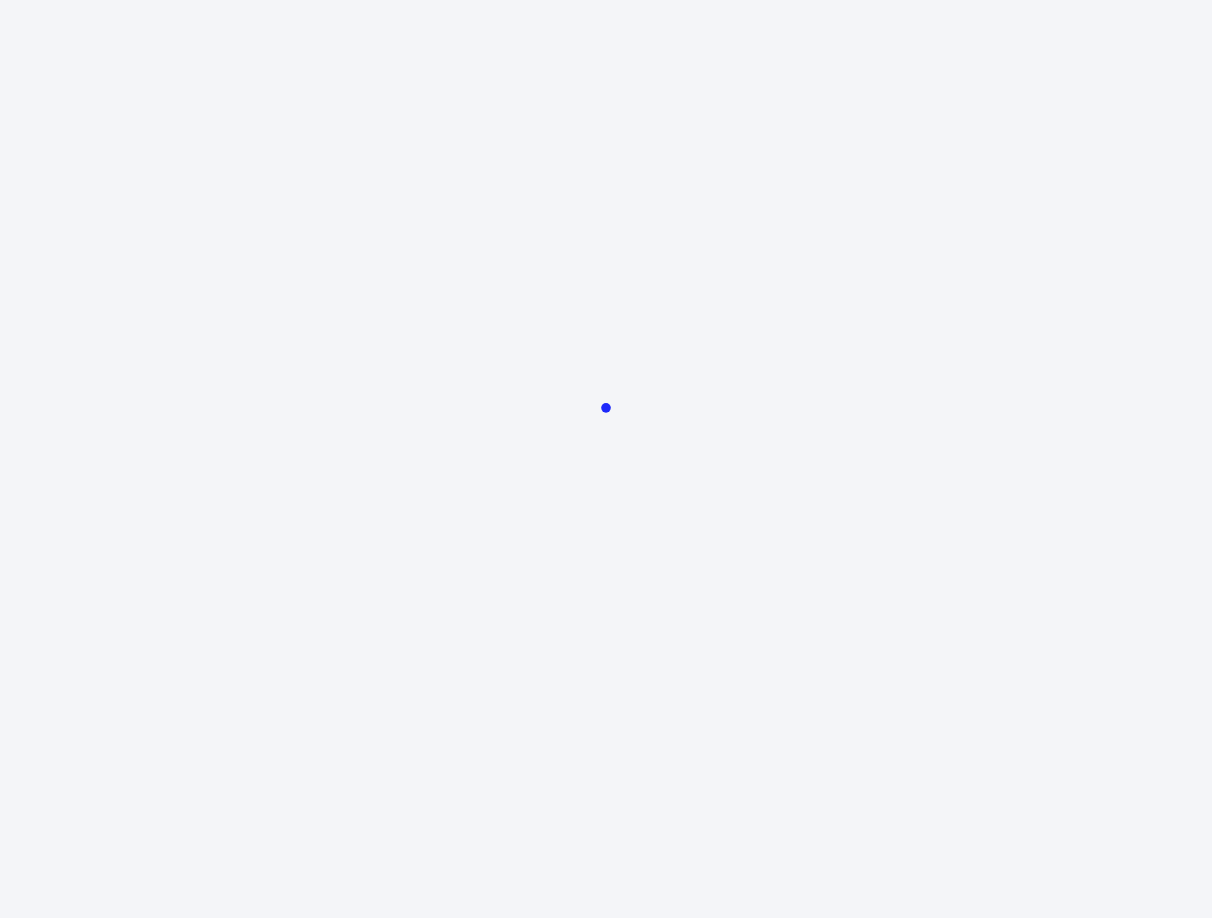 scroll, scrollTop: 0, scrollLeft: 0, axis: both 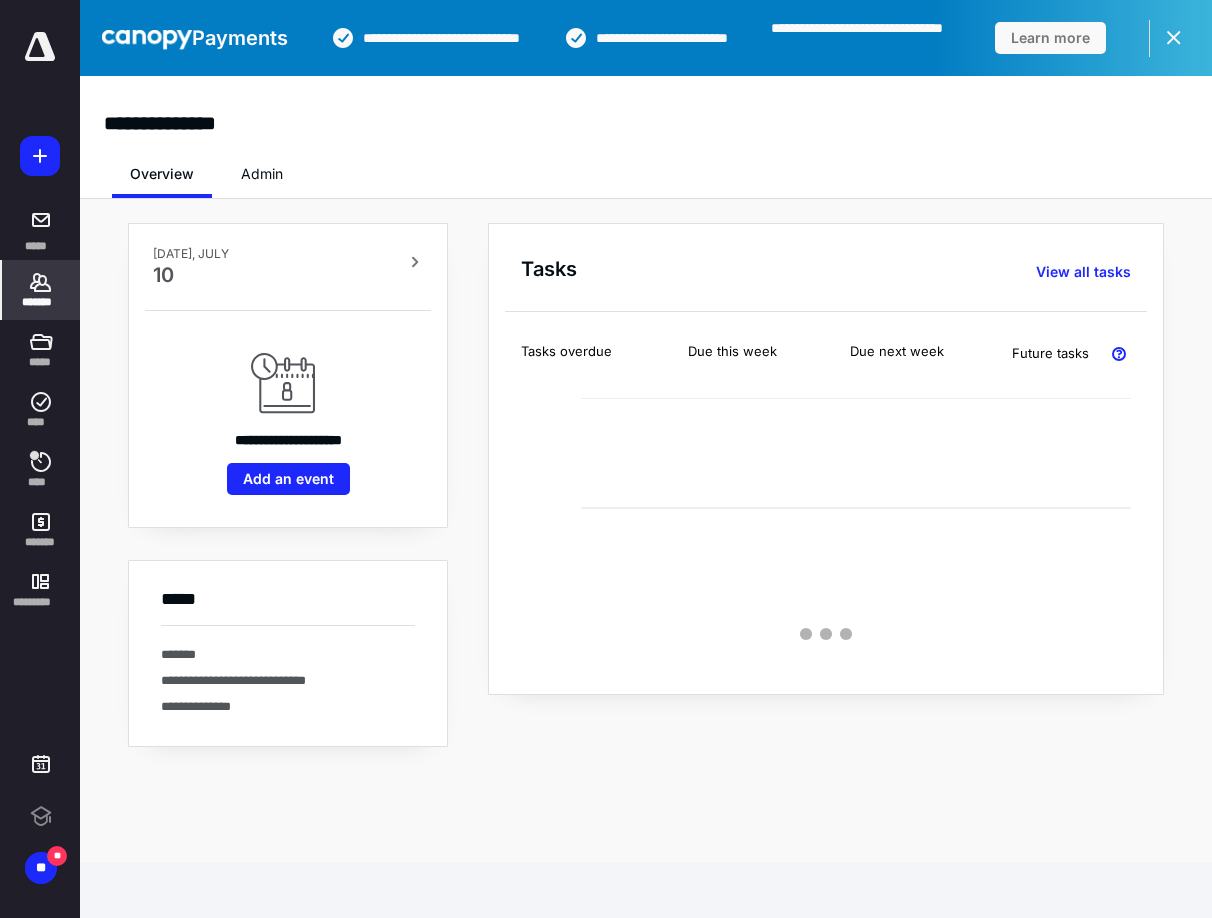 click on "*******" at bounding box center [41, 302] 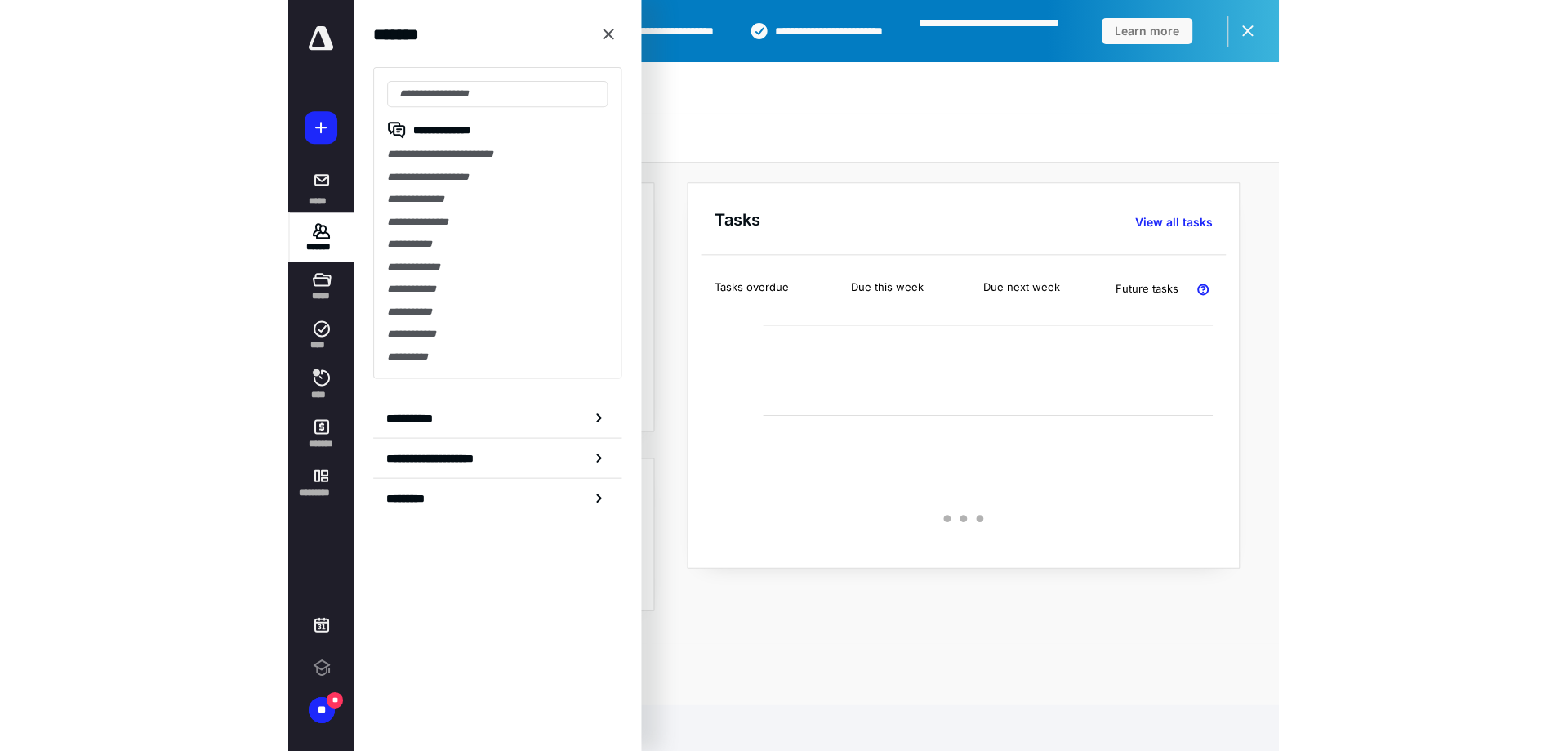 scroll, scrollTop: 0, scrollLeft: 0, axis: both 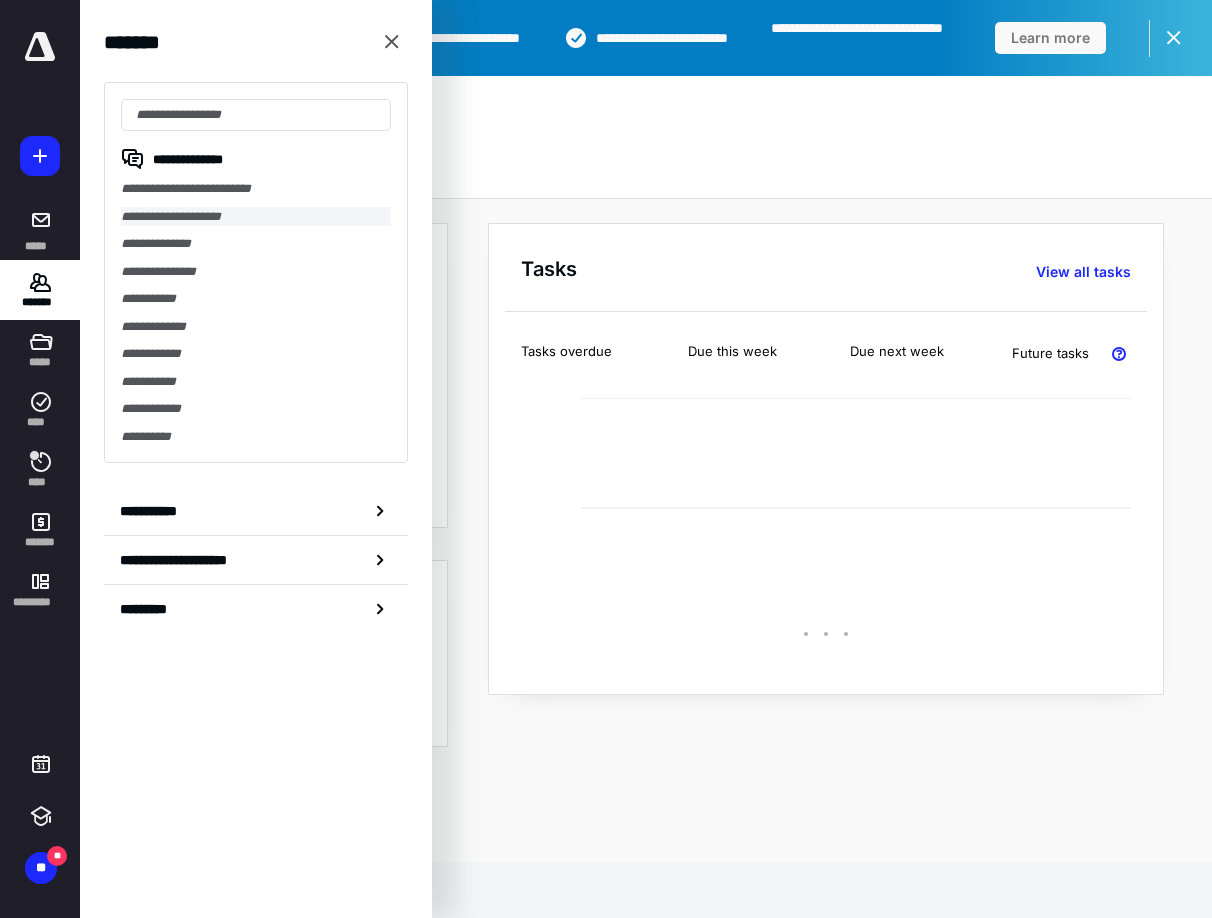 click on "**********" at bounding box center [256, 217] 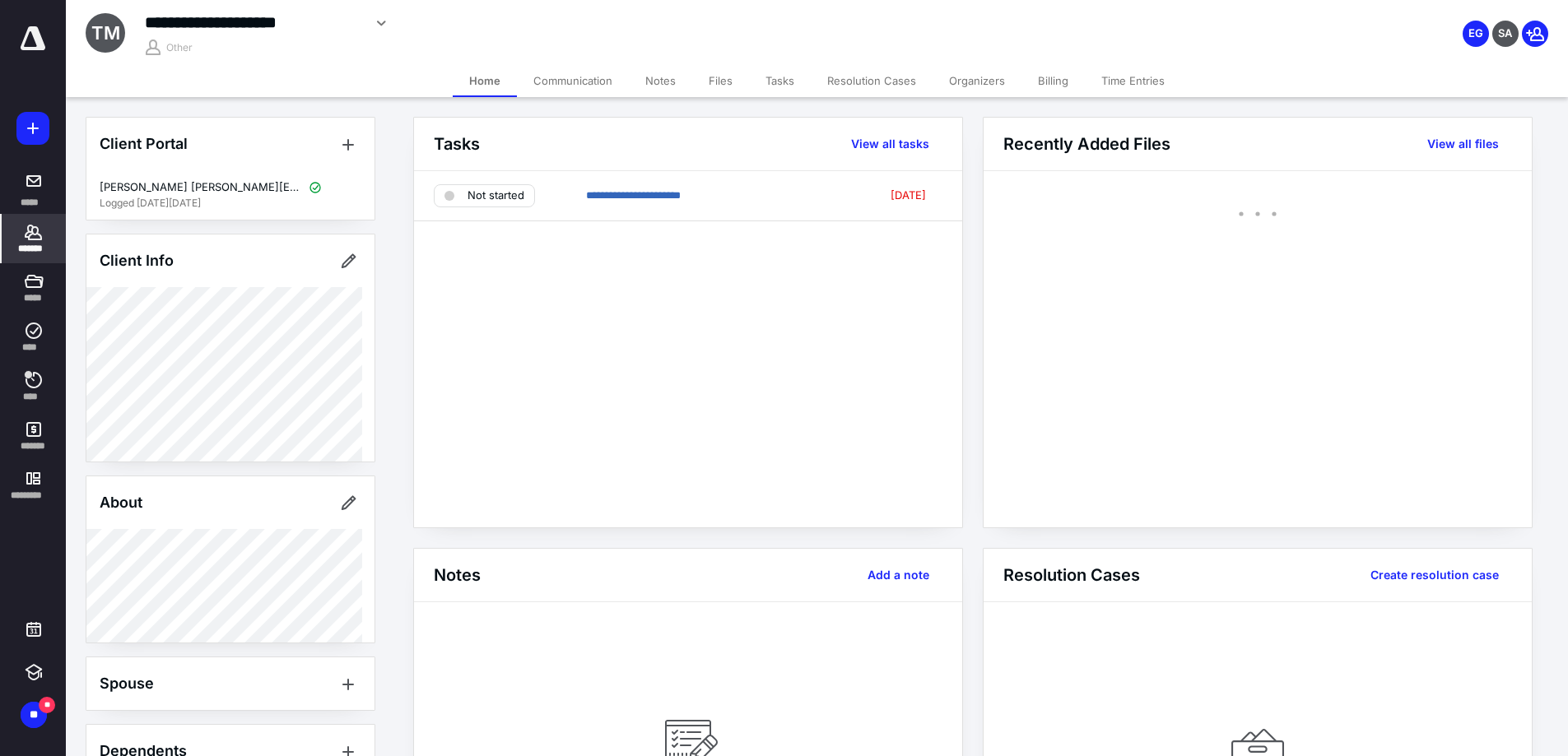 click on "Files" at bounding box center [720, 81] 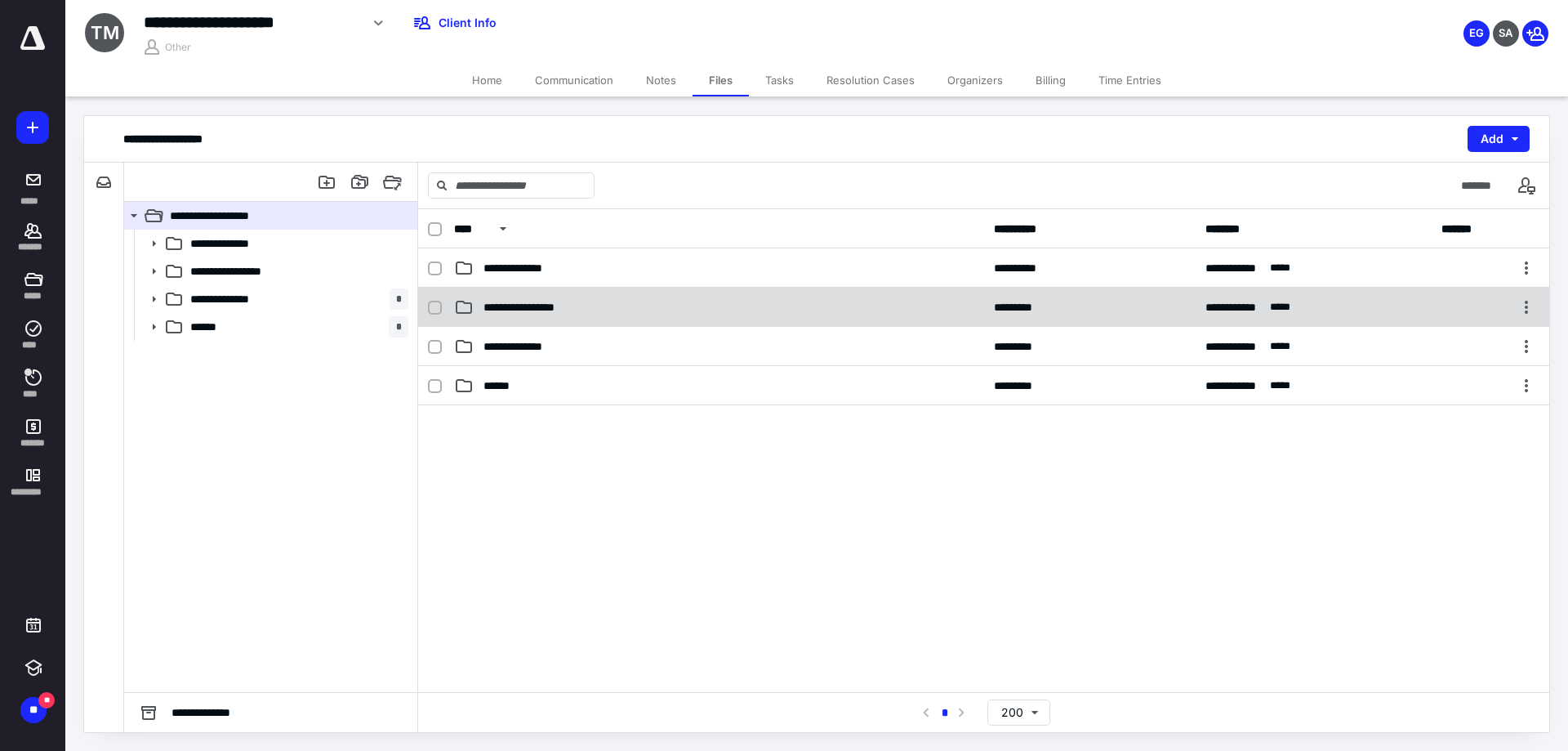 click on "**********" at bounding box center (542, 307) 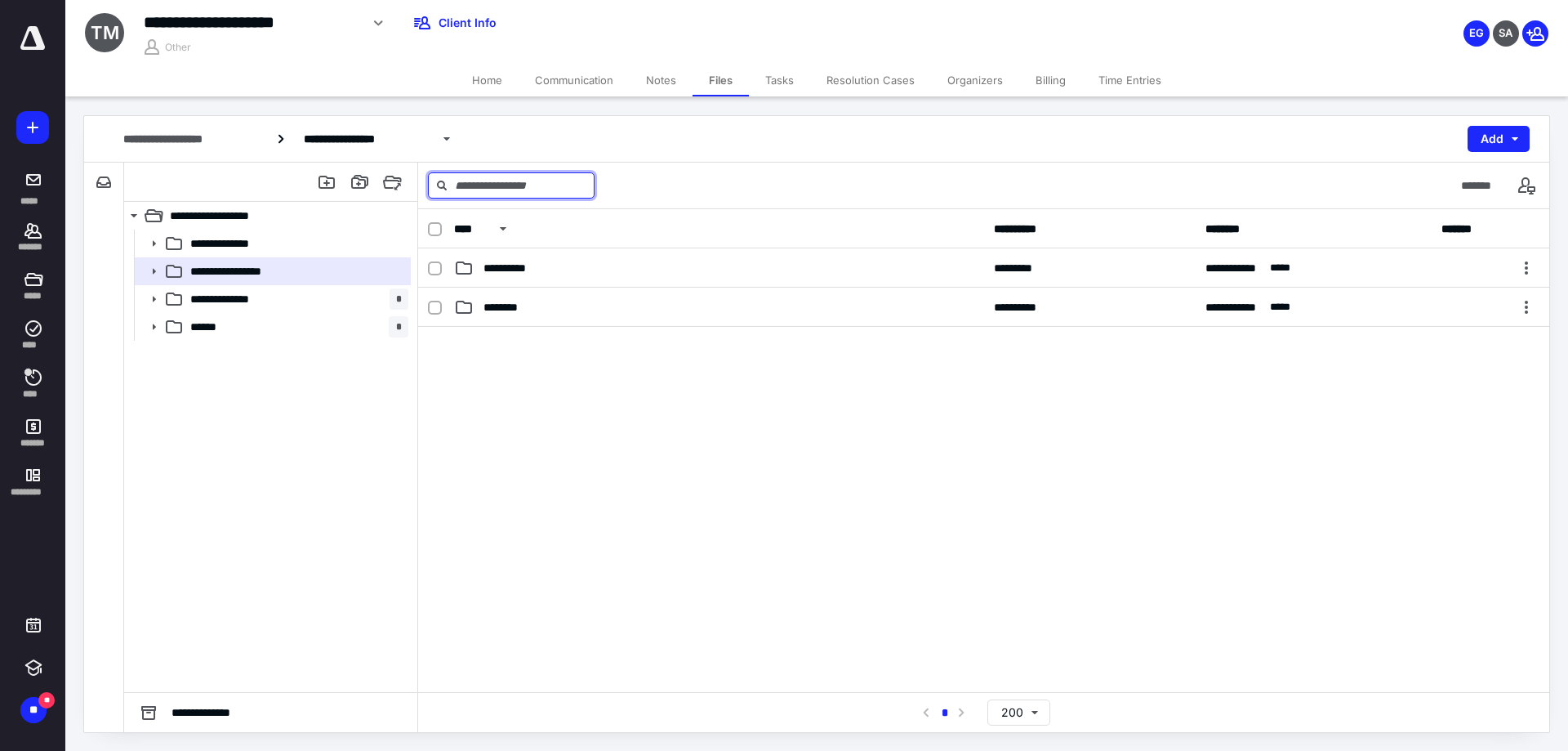 click at bounding box center (511, 186) 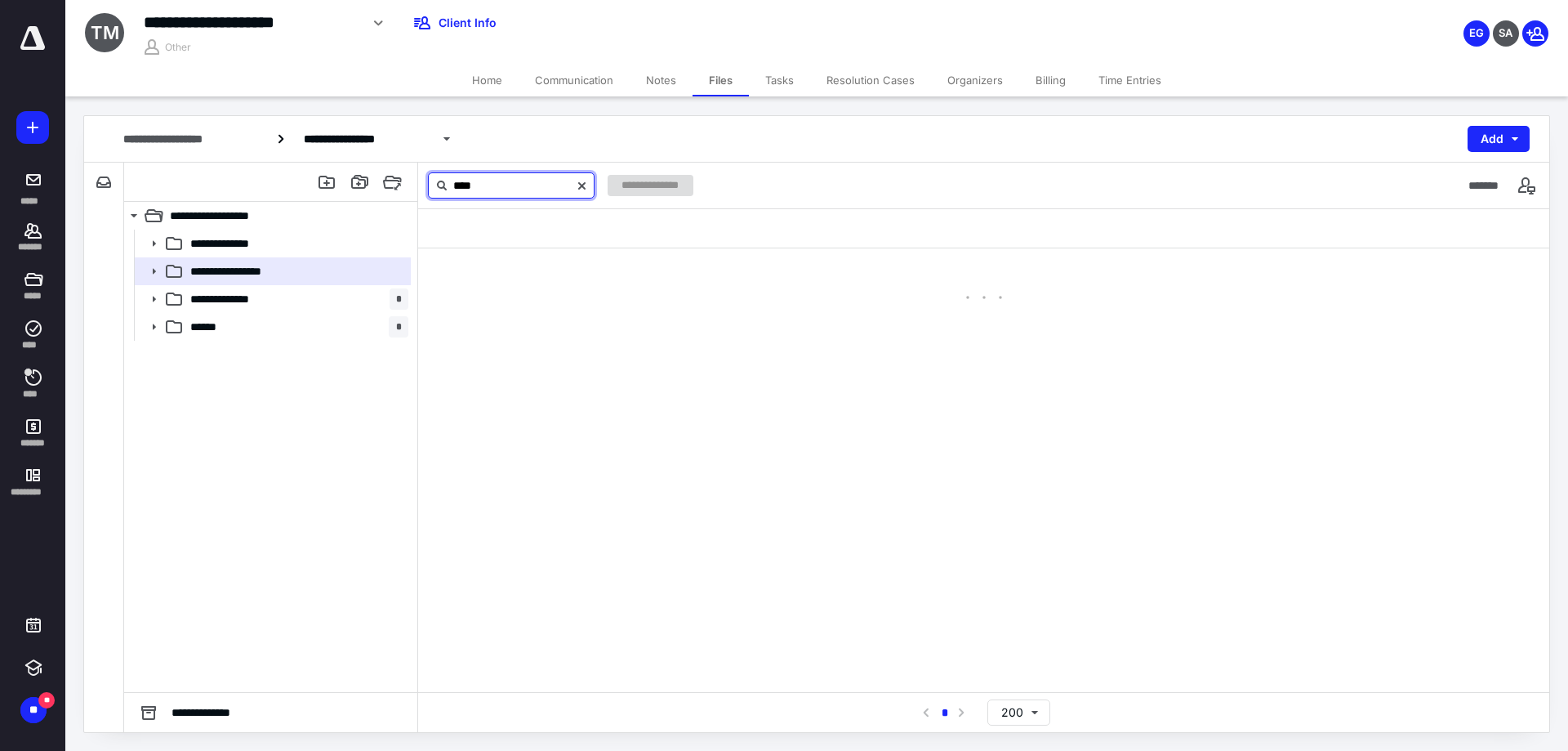 type on "****" 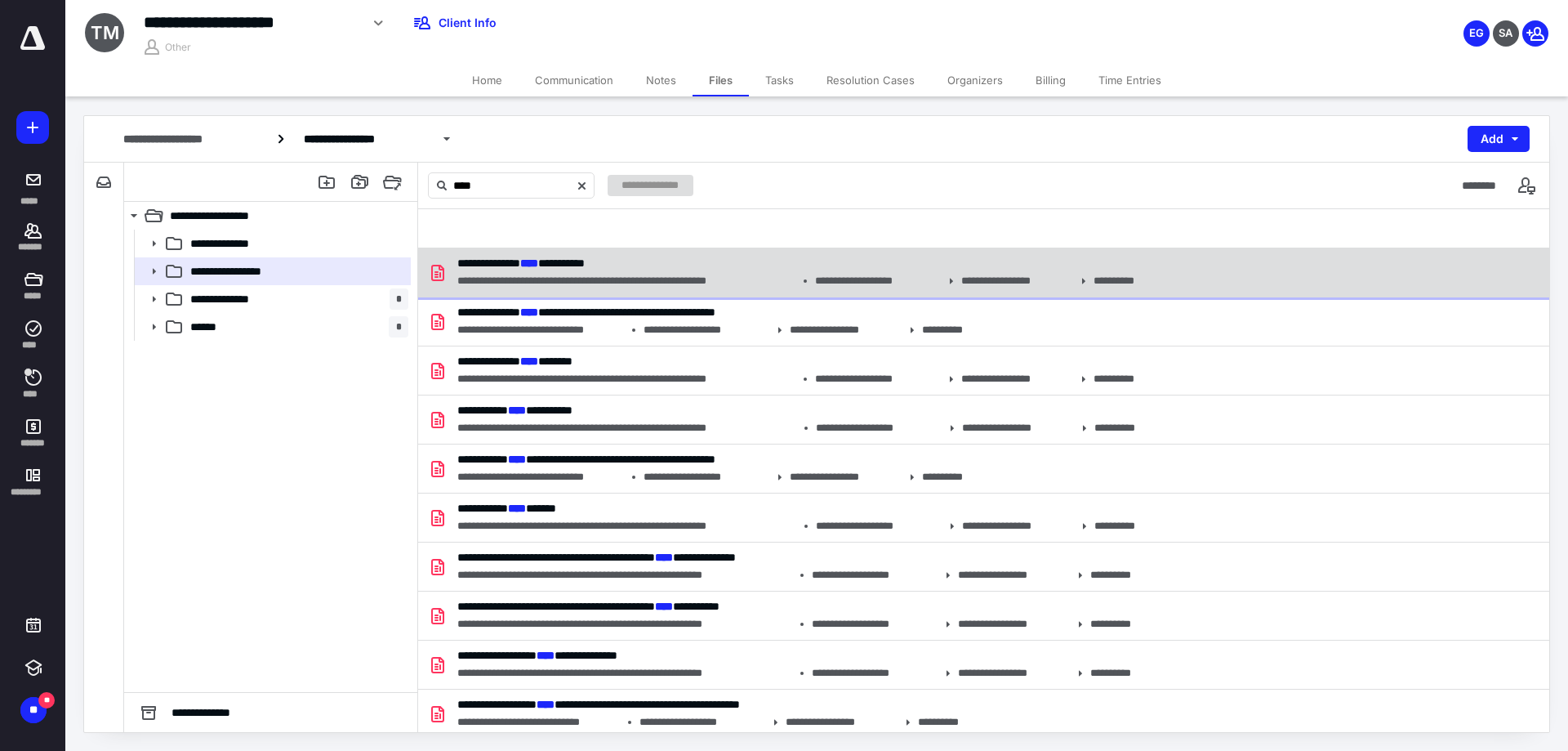 click on "**********" at bounding box center [799, 263] 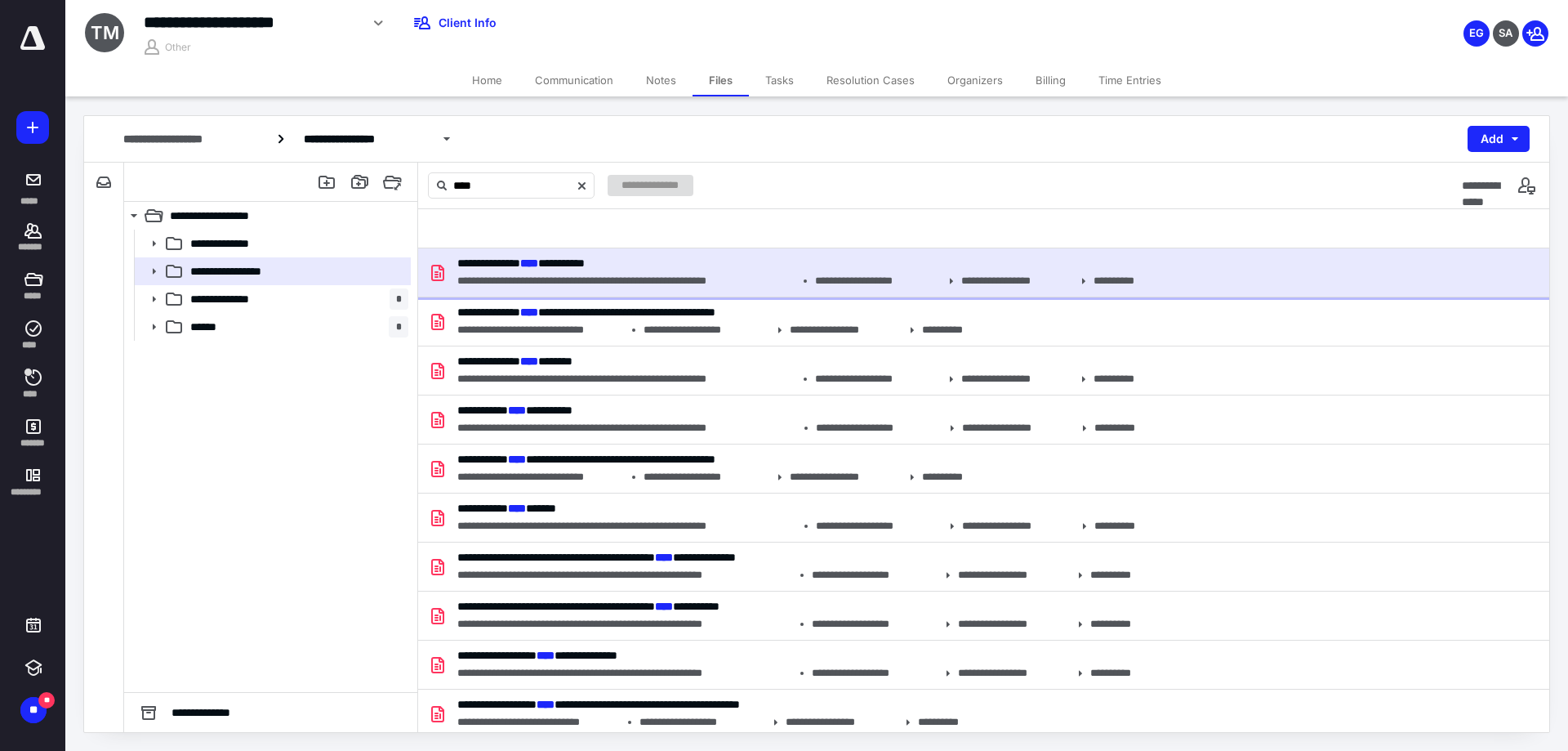click on "**********" at bounding box center [799, 263] 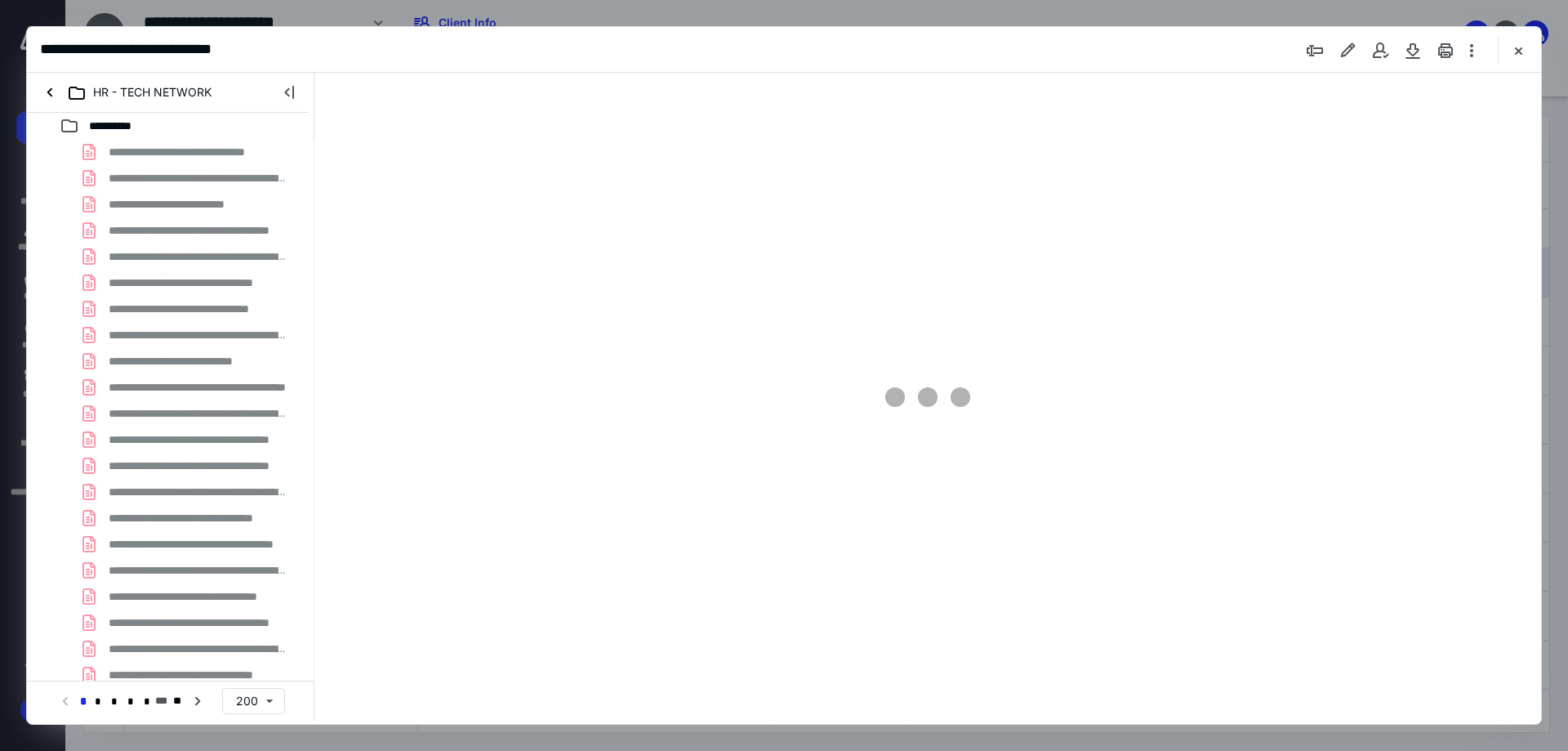 scroll, scrollTop: 0, scrollLeft: 0, axis: both 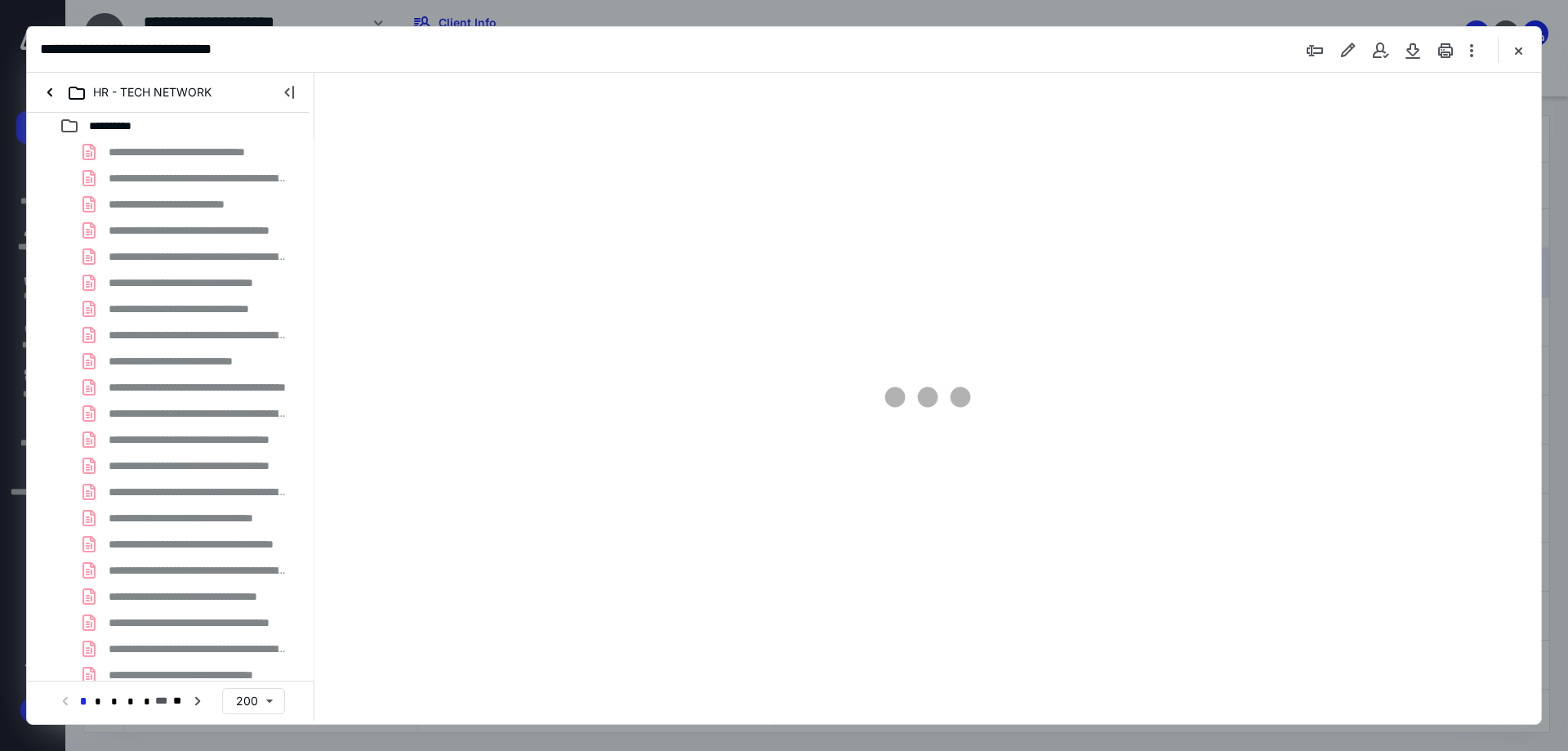 type on "241" 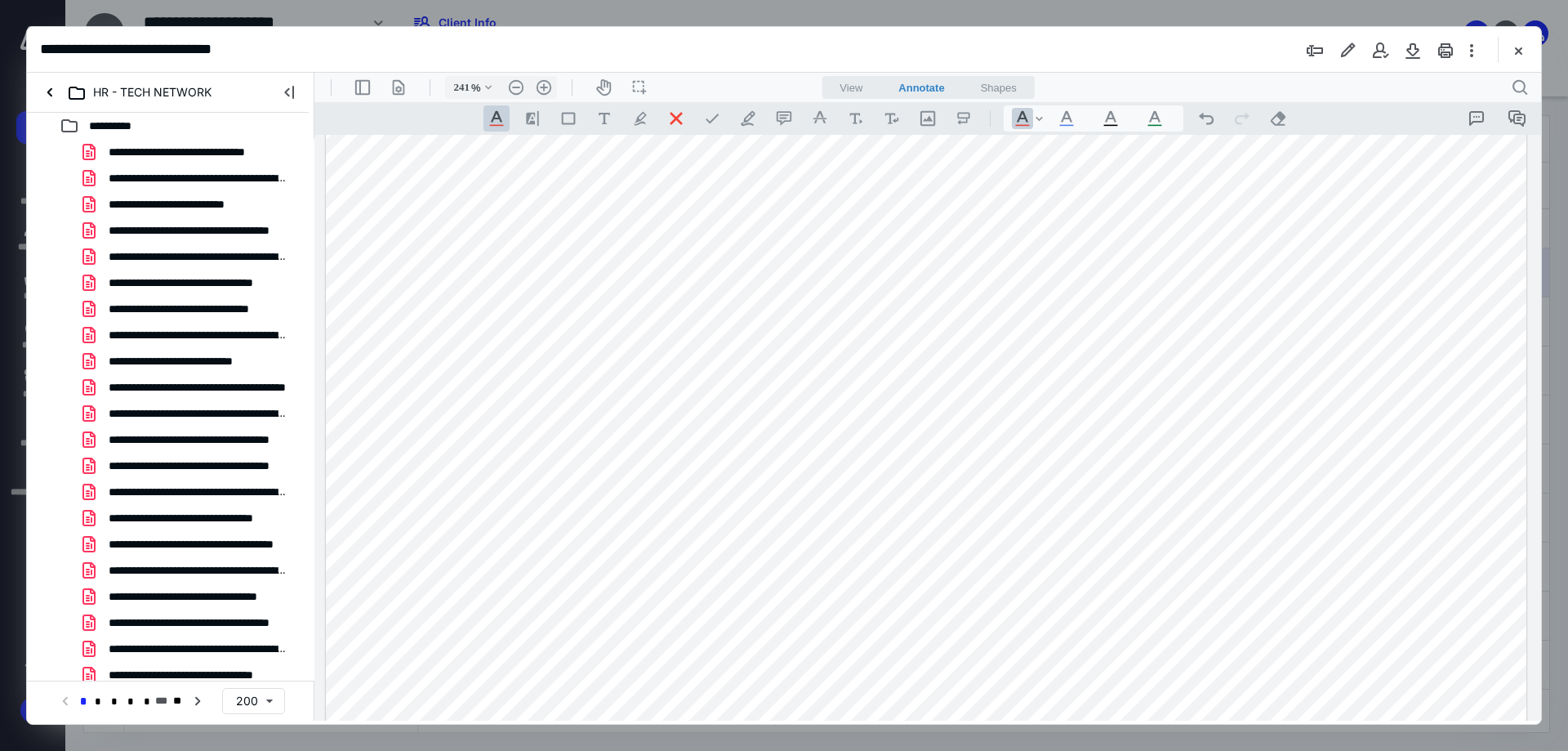 scroll, scrollTop: 490, scrollLeft: 0, axis: vertical 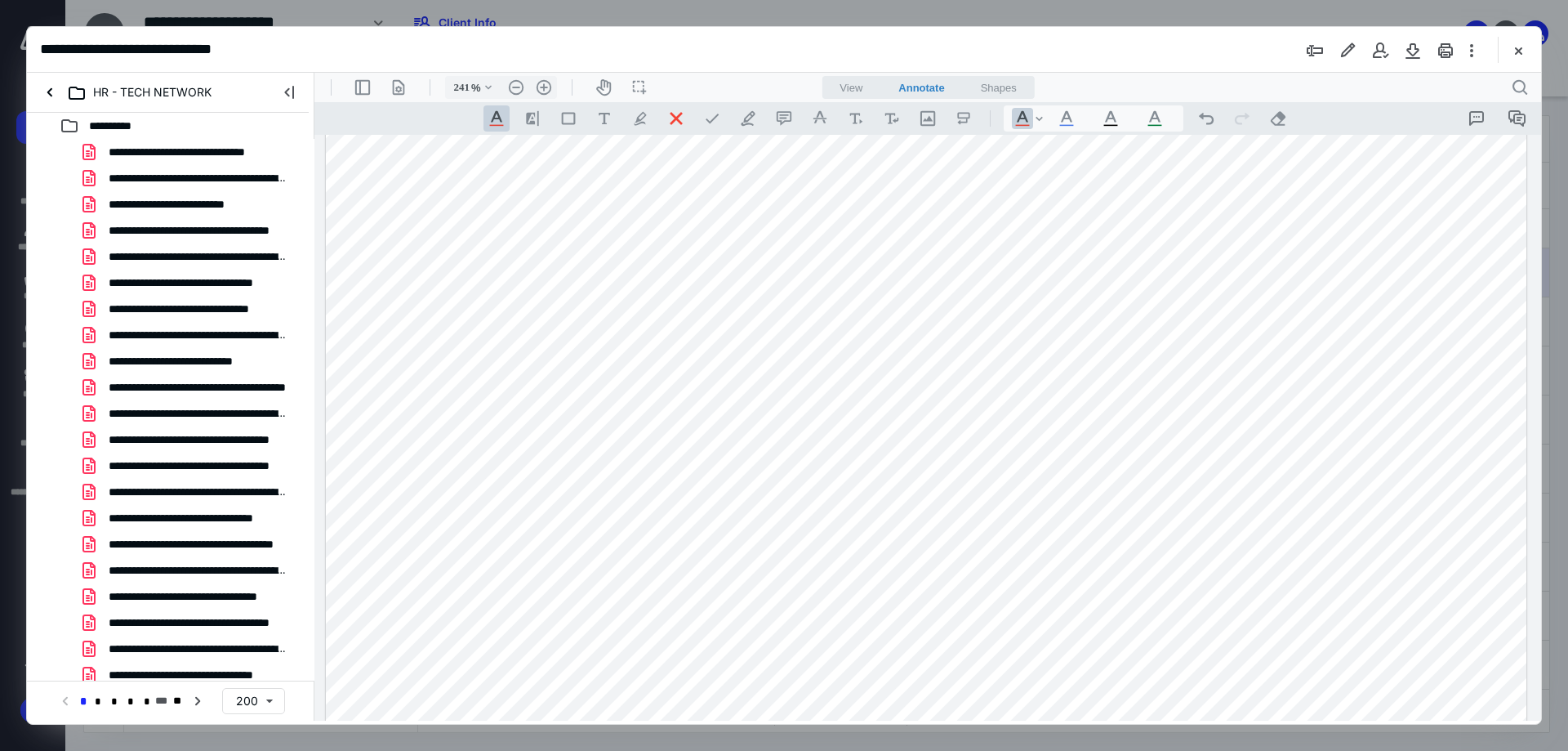 click on "*********" at bounding box center (926, 430) 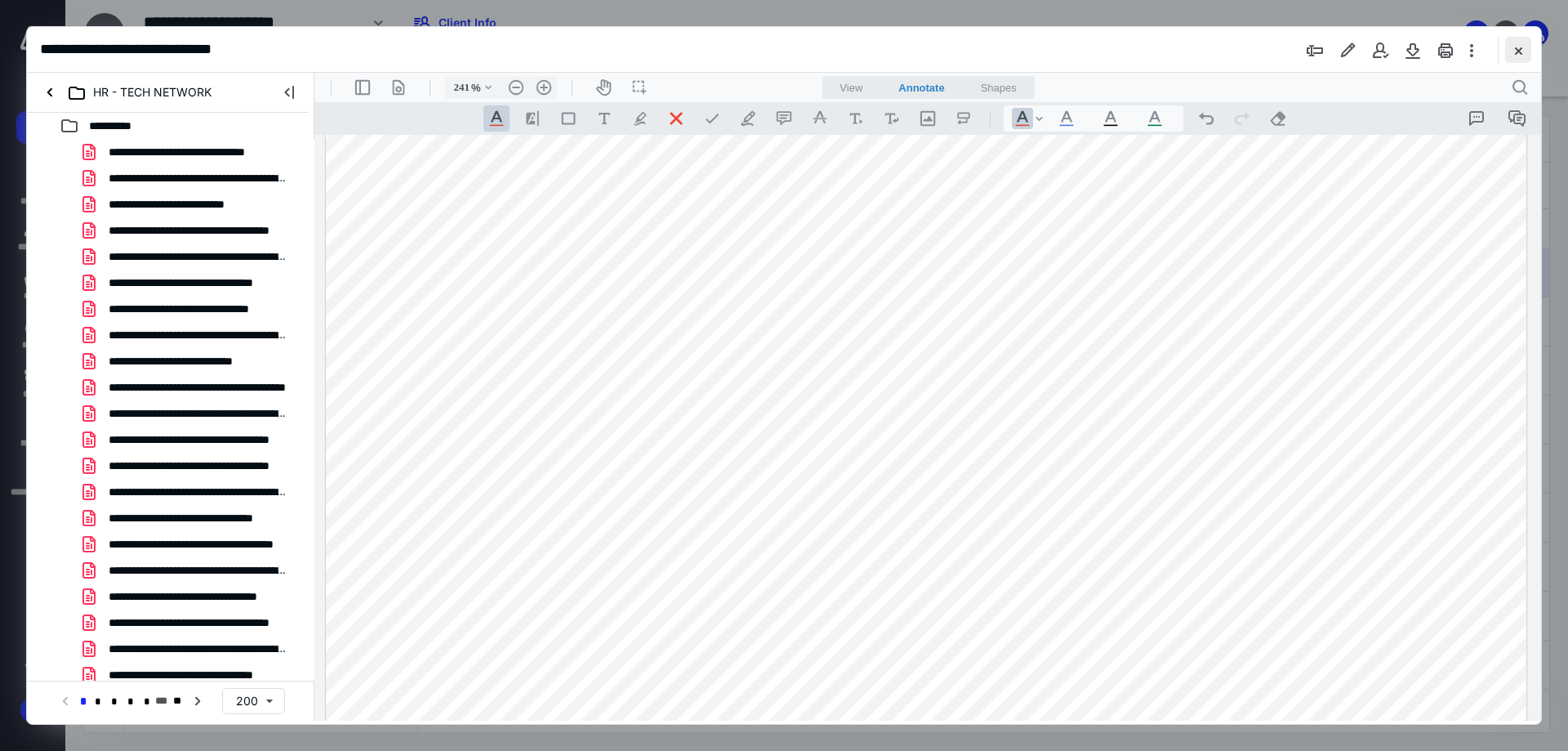 click at bounding box center (1518, 50) 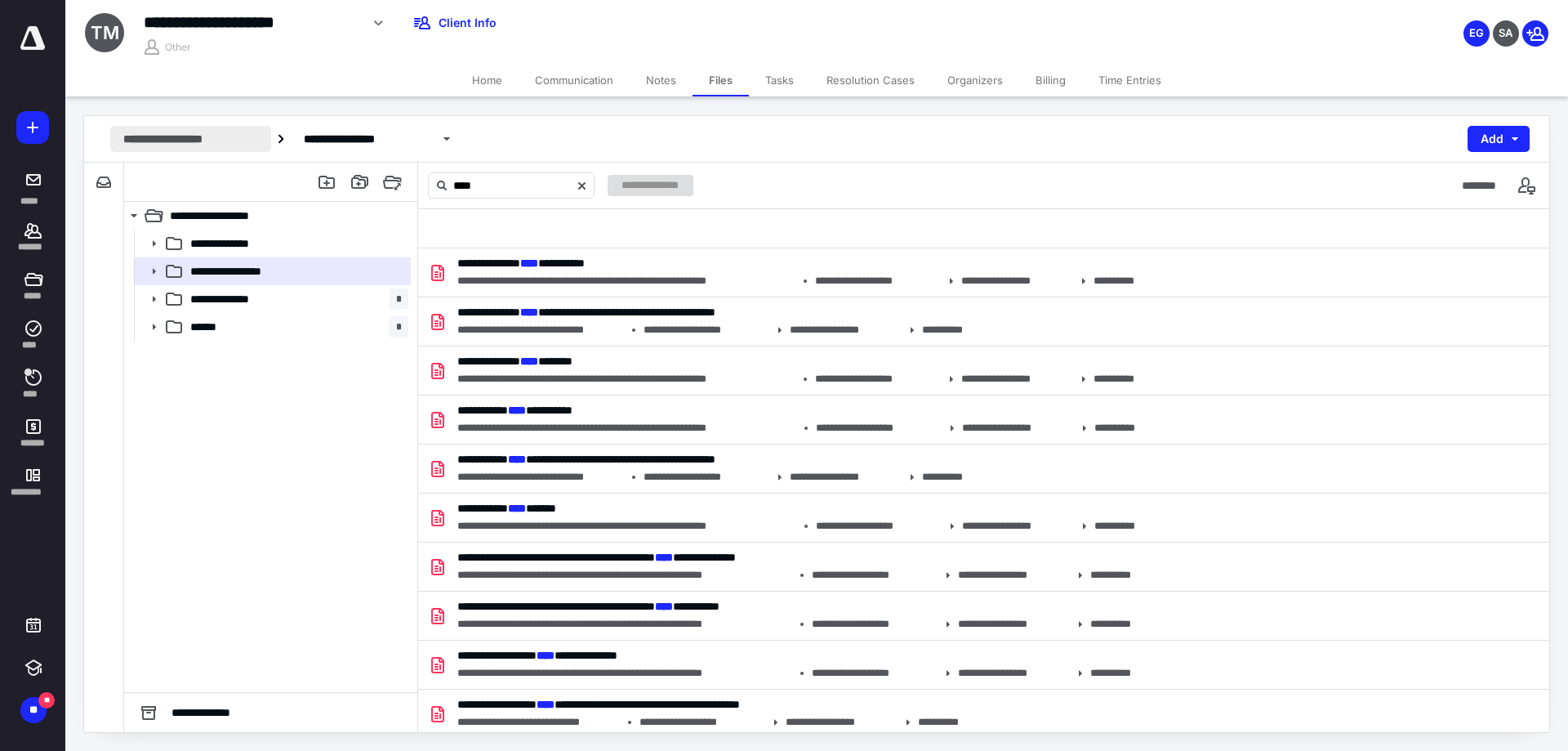 click on "**********" at bounding box center (190, 139) 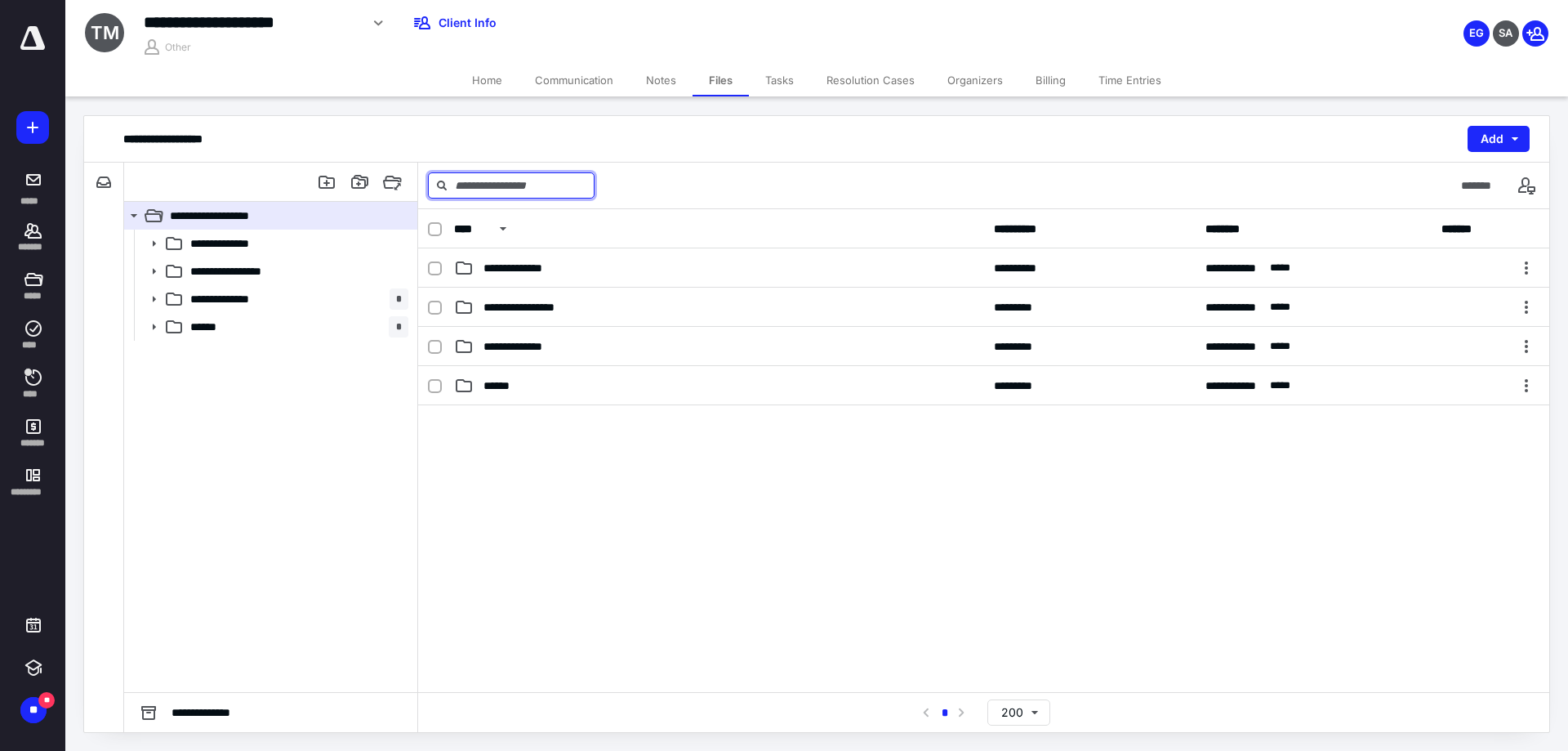 click at bounding box center [511, 186] 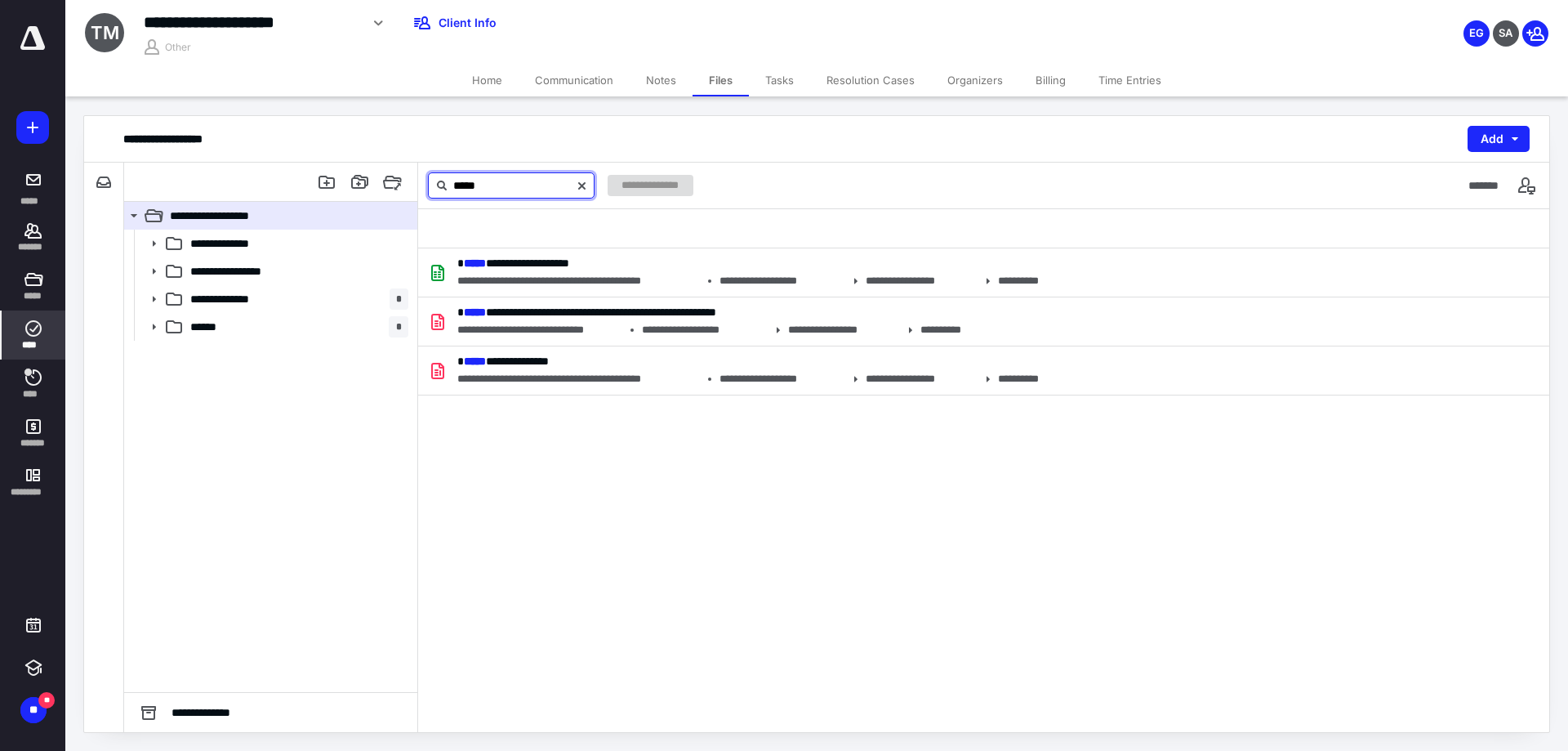 type on "*****" 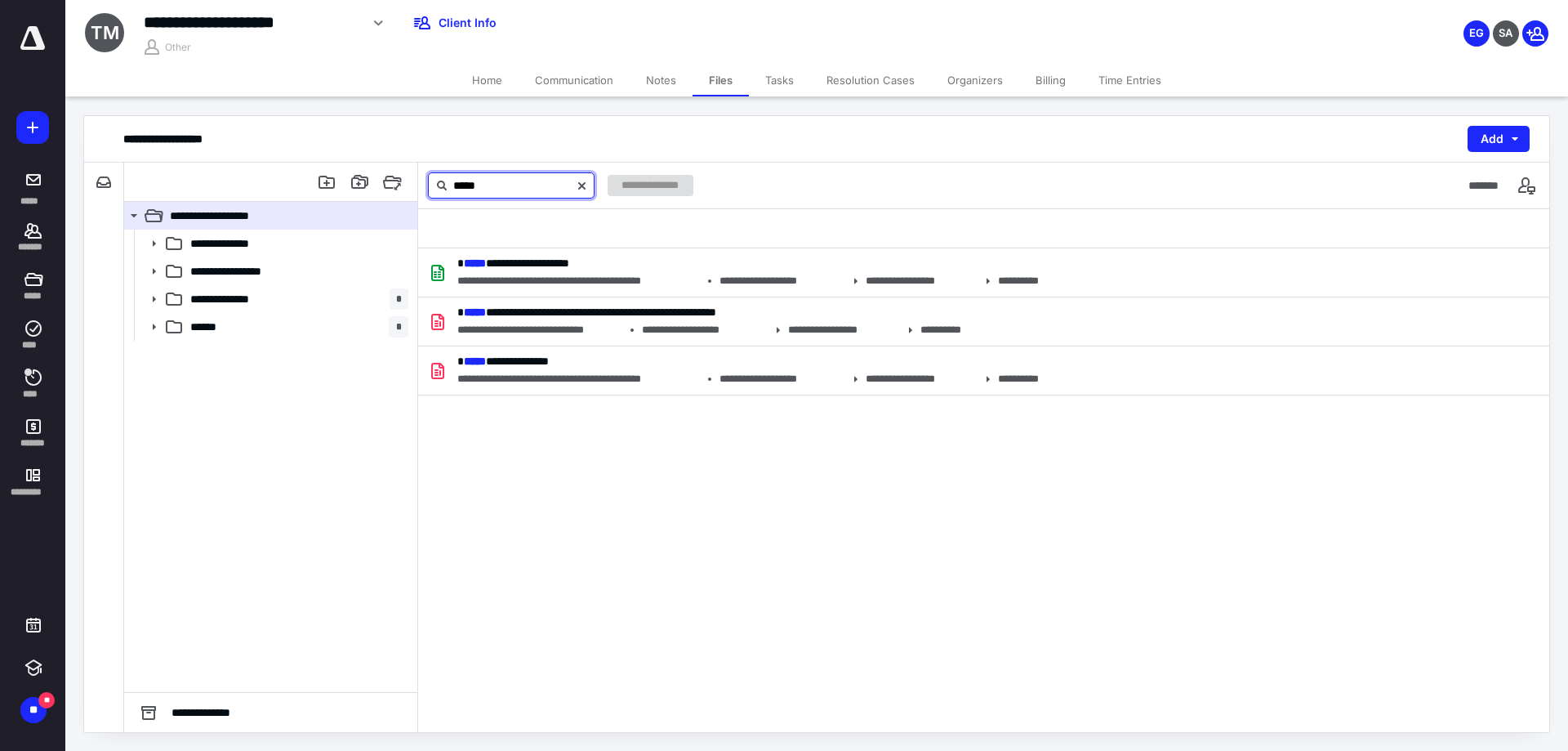 drag, startPoint x: 520, startPoint y: 188, endPoint x: 434, endPoint y: 186, distance: 86.02325 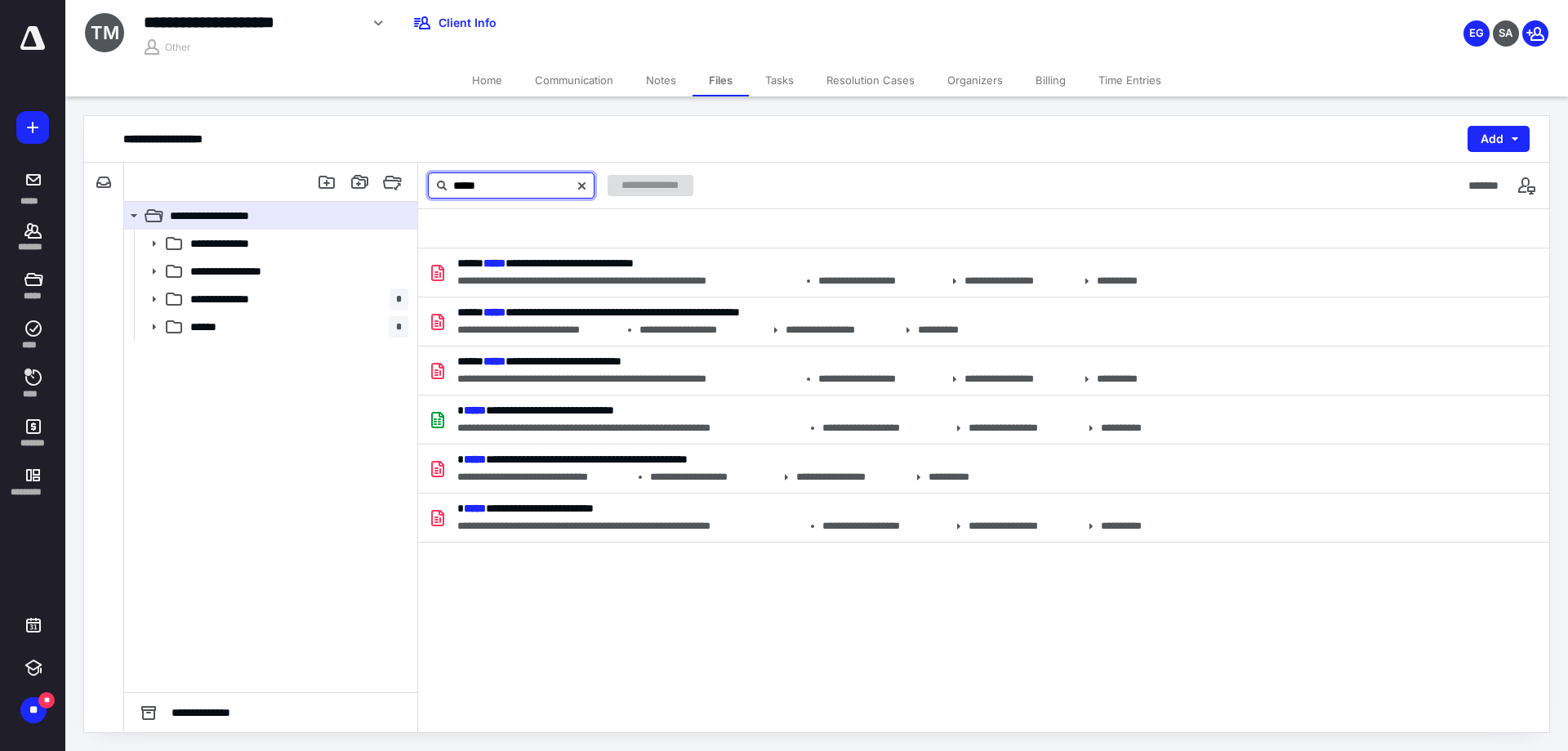 type on "*****" 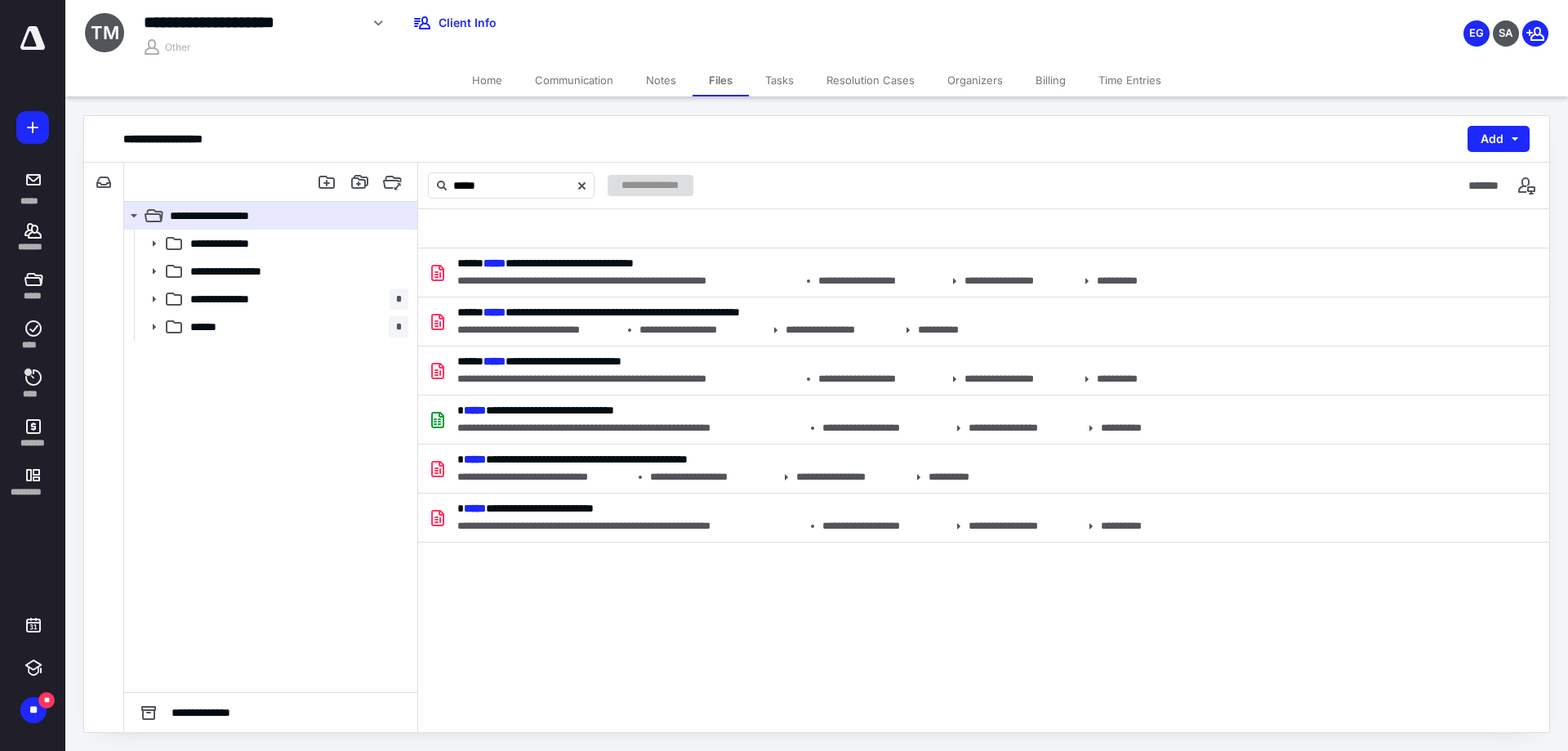 click on "Home" at bounding box center [487, 80] 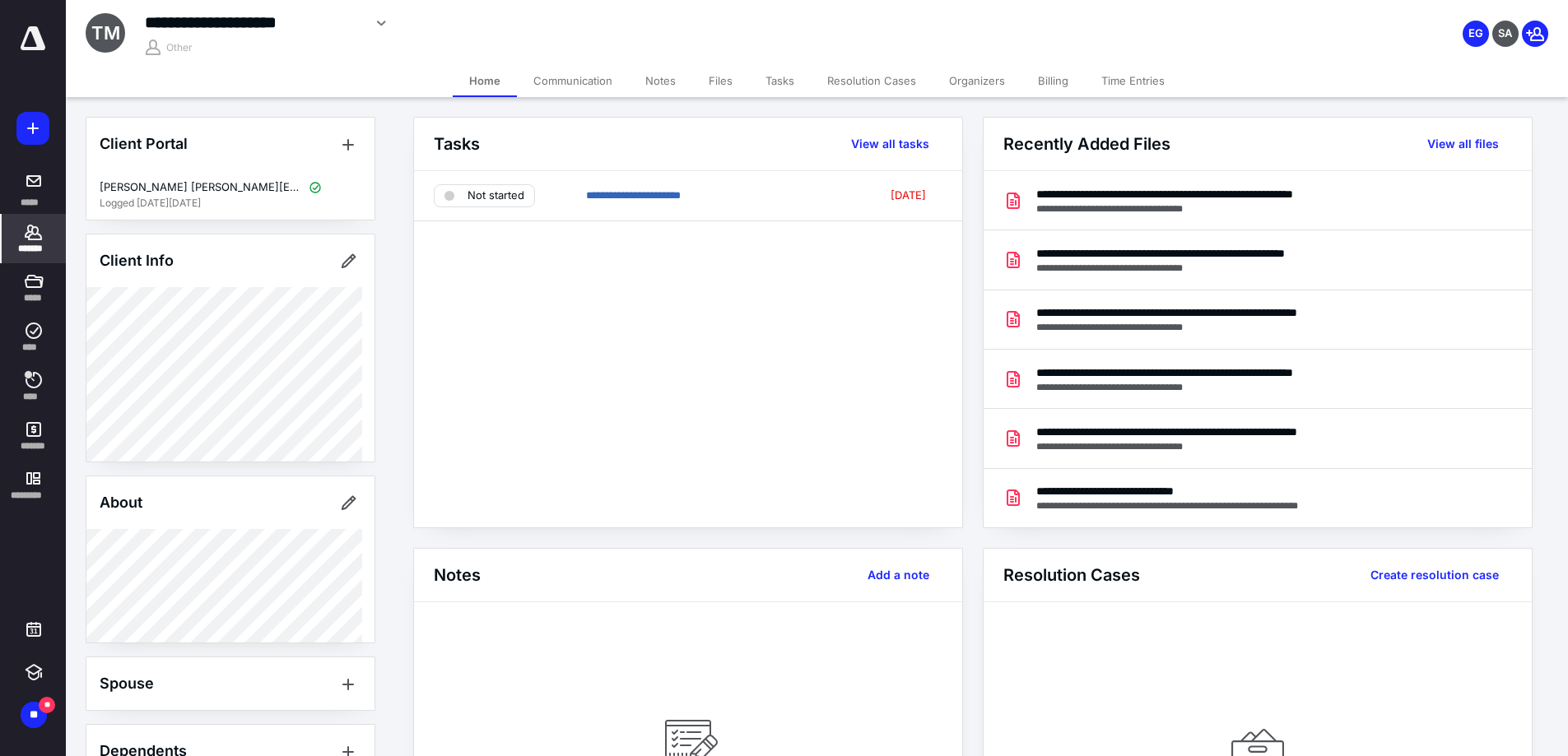 click on "Files" at bounding box center (720, 81) 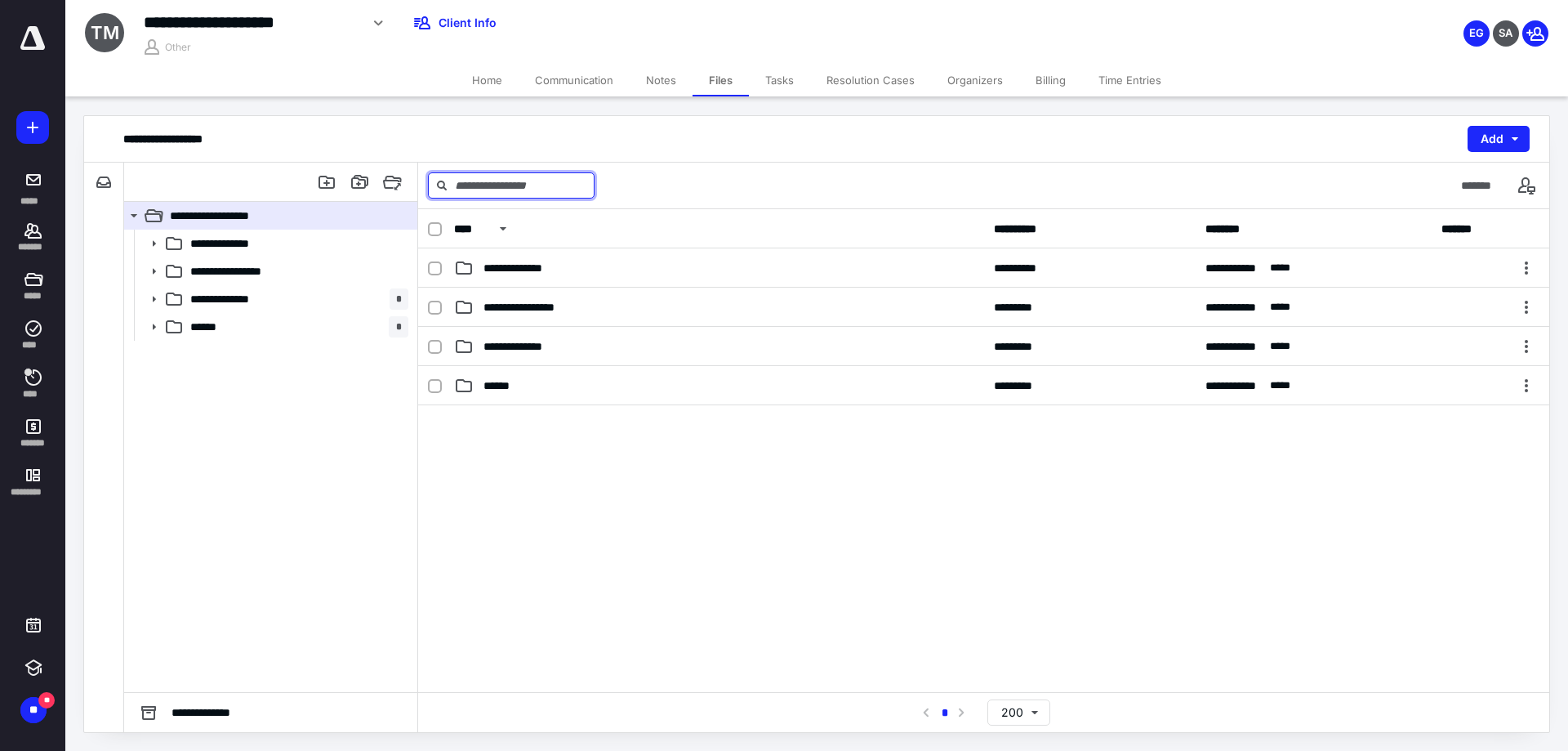 click at bounding box center (511, 186) 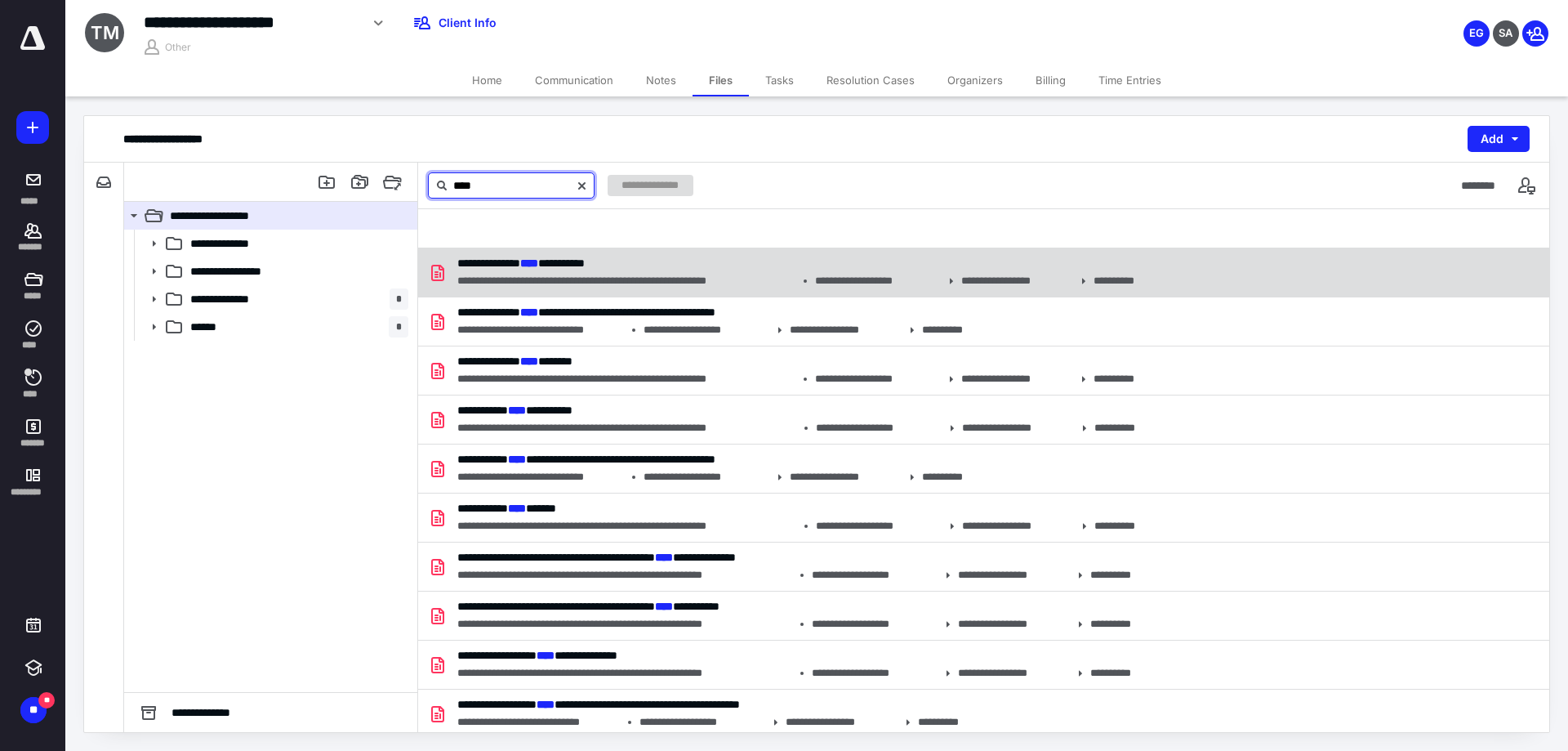 type on "****" 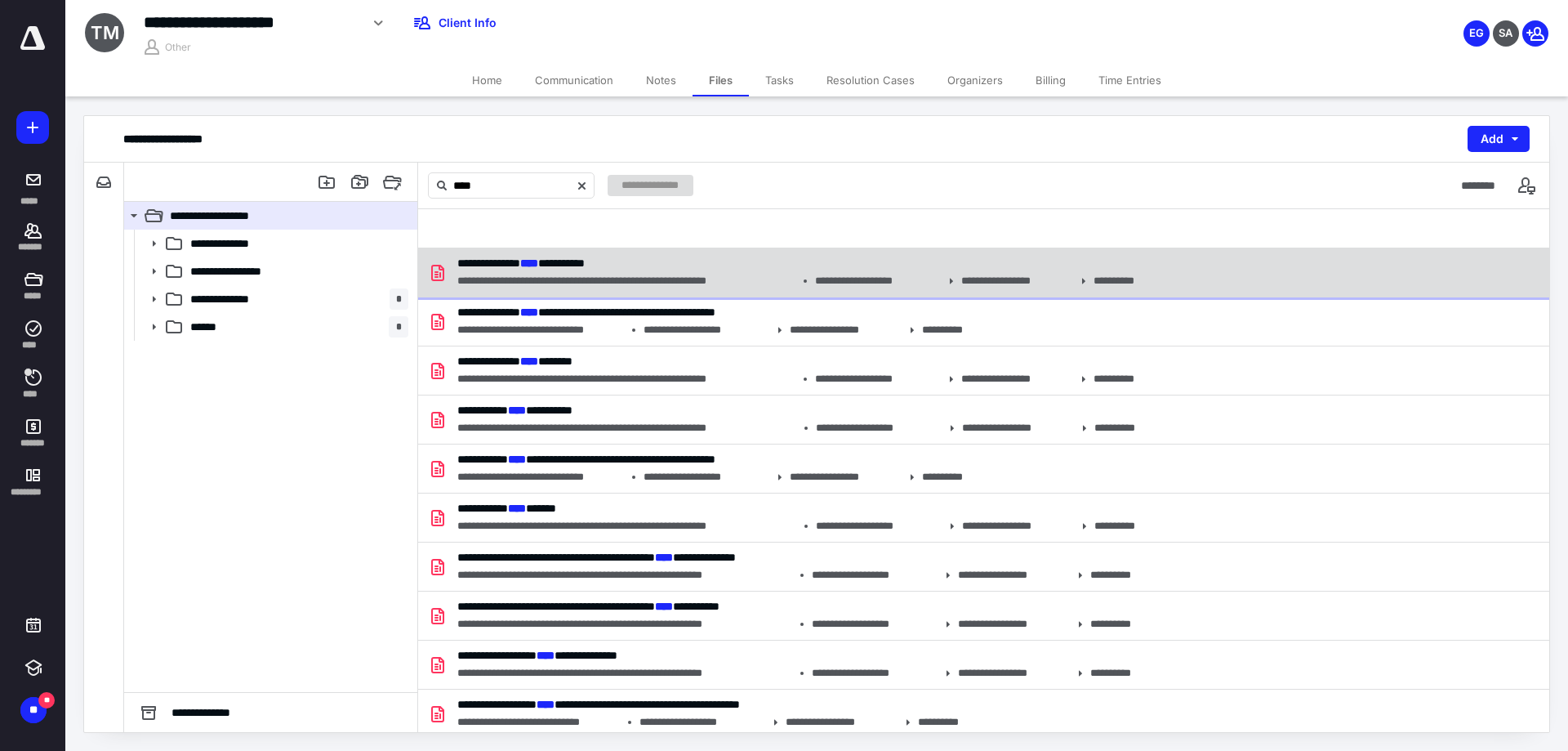 click on "**********" at bounding box center [799, 263] 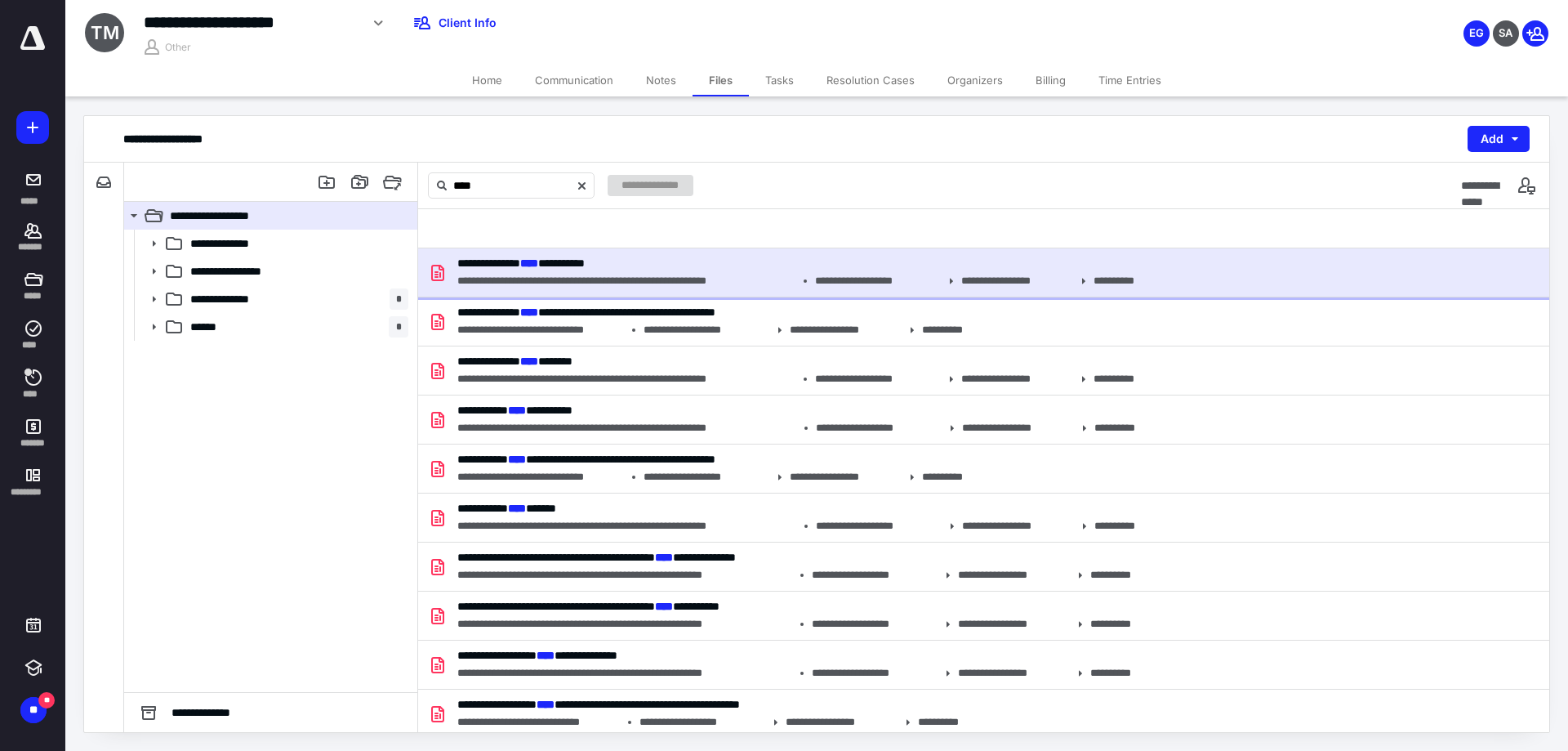 click on "**********" at bounding box center [799, 263] 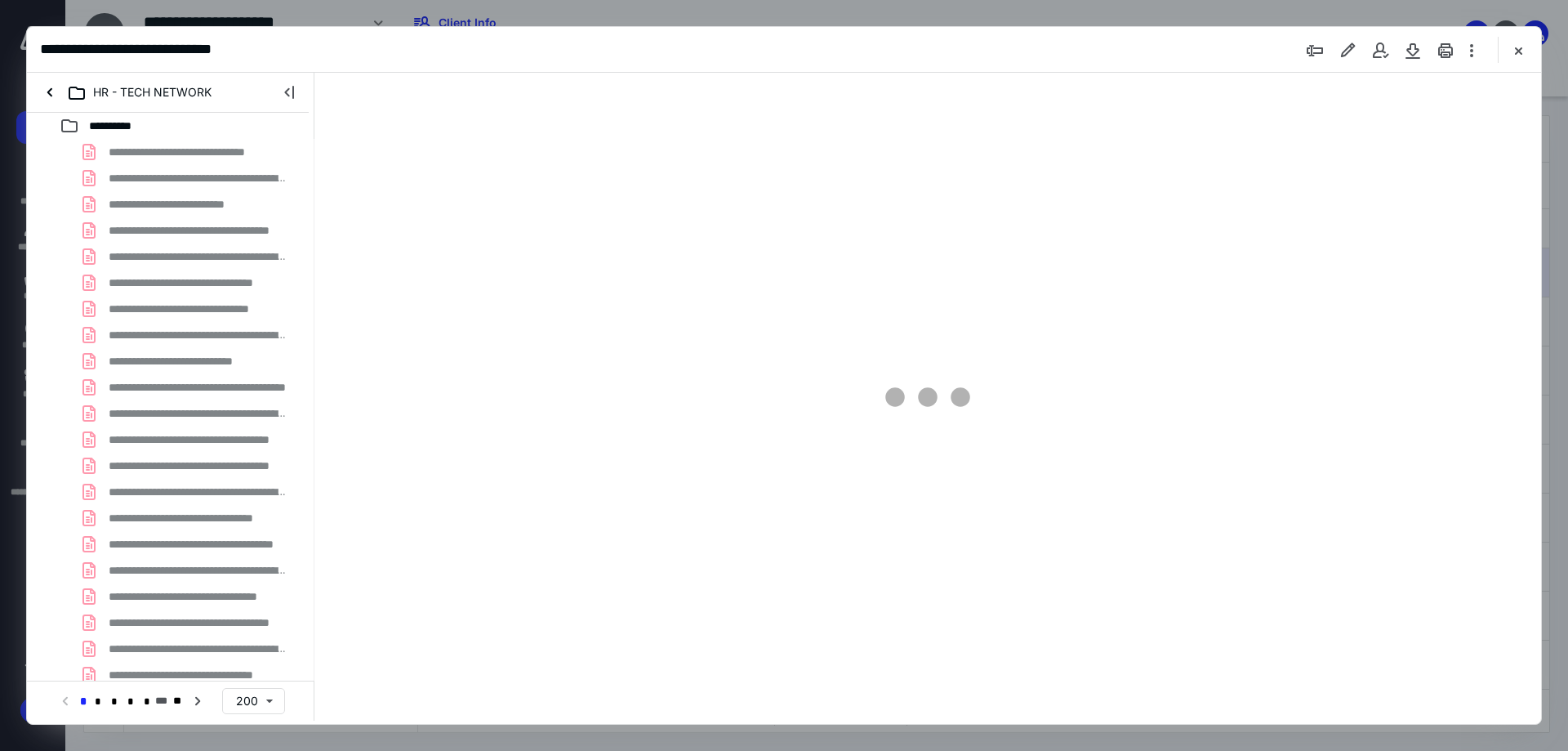 scroll, scrollTop: 0, scrollLeft: 0, axis: both 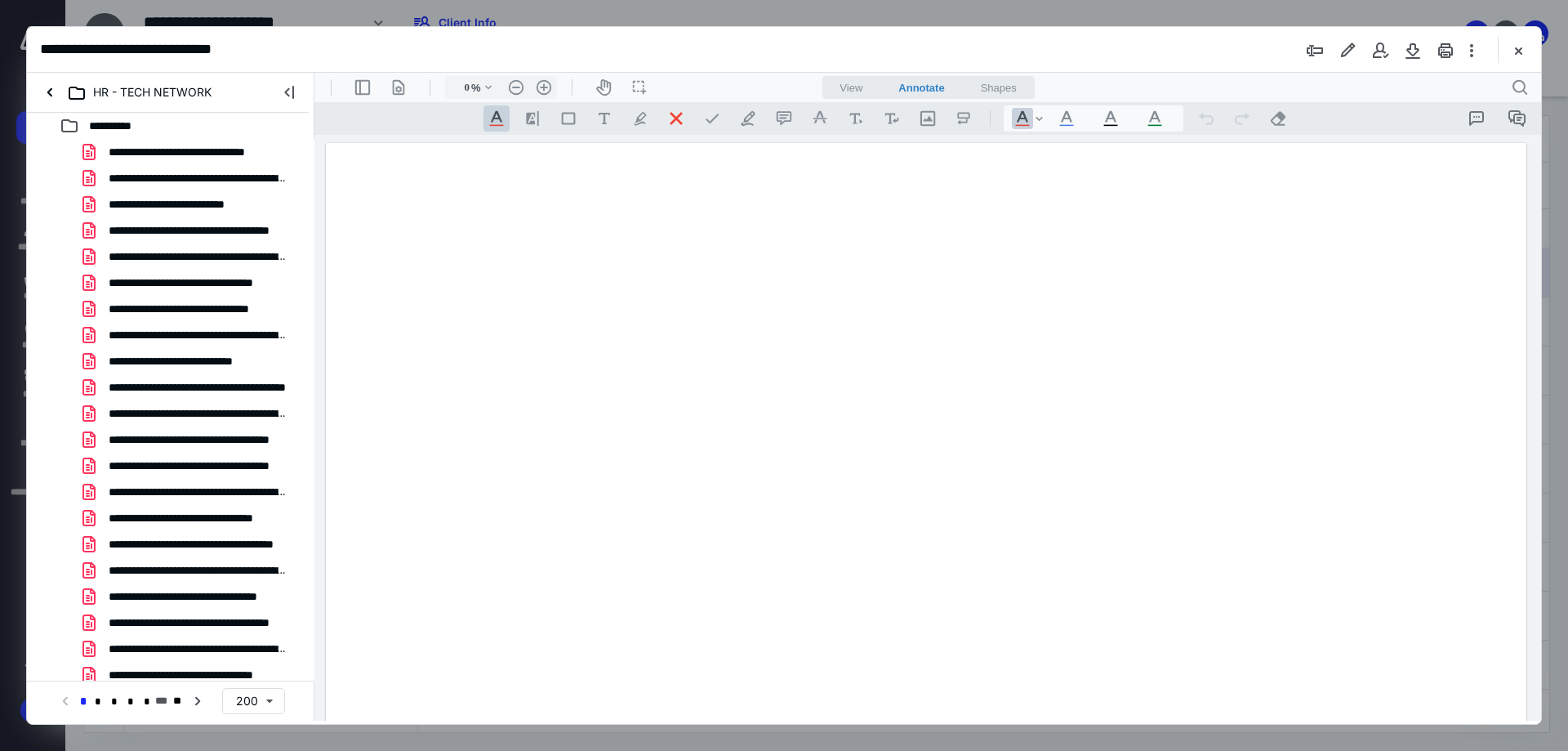 type on "241" 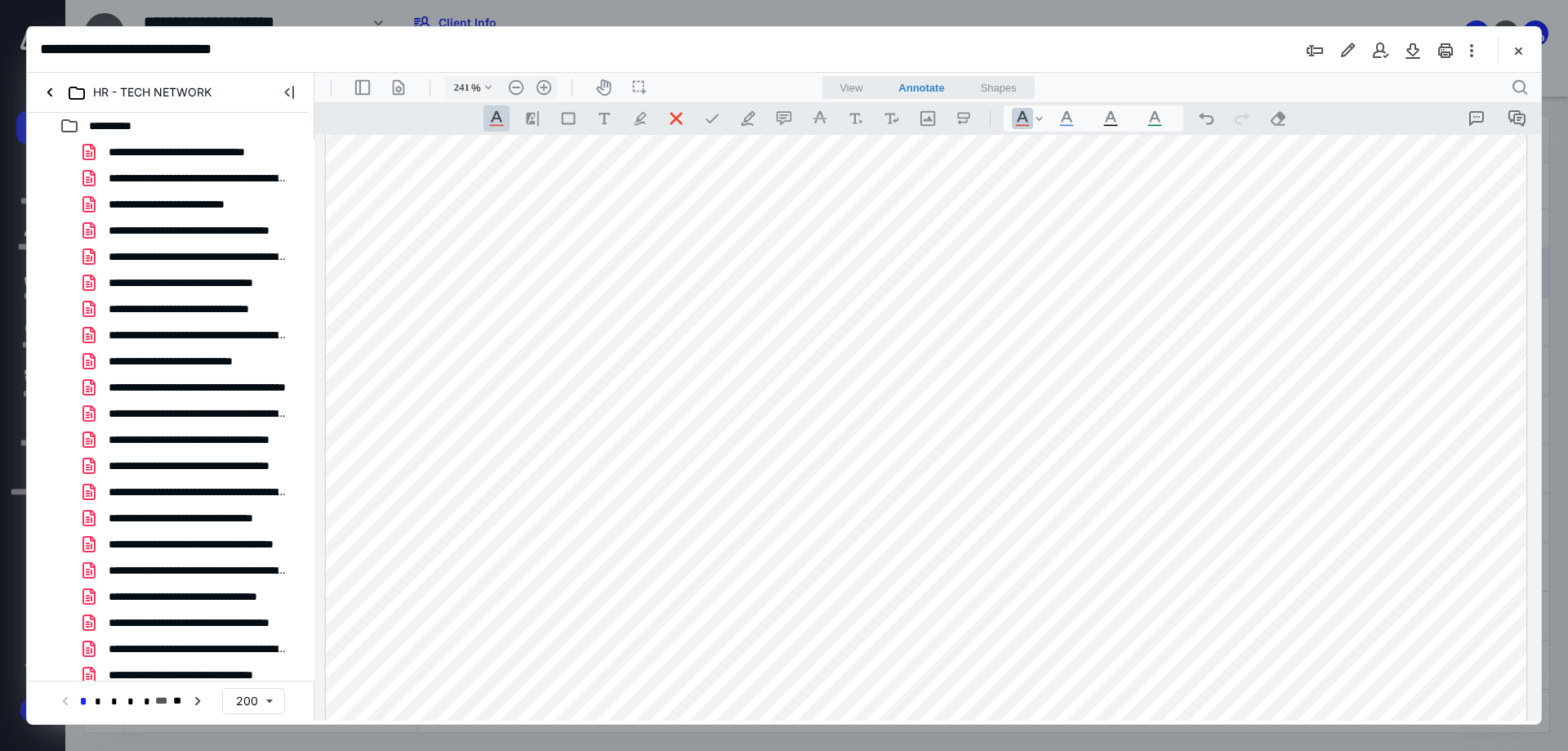 scroll, scrollTop: 409, scrollLeft: 0, axis: vertical 